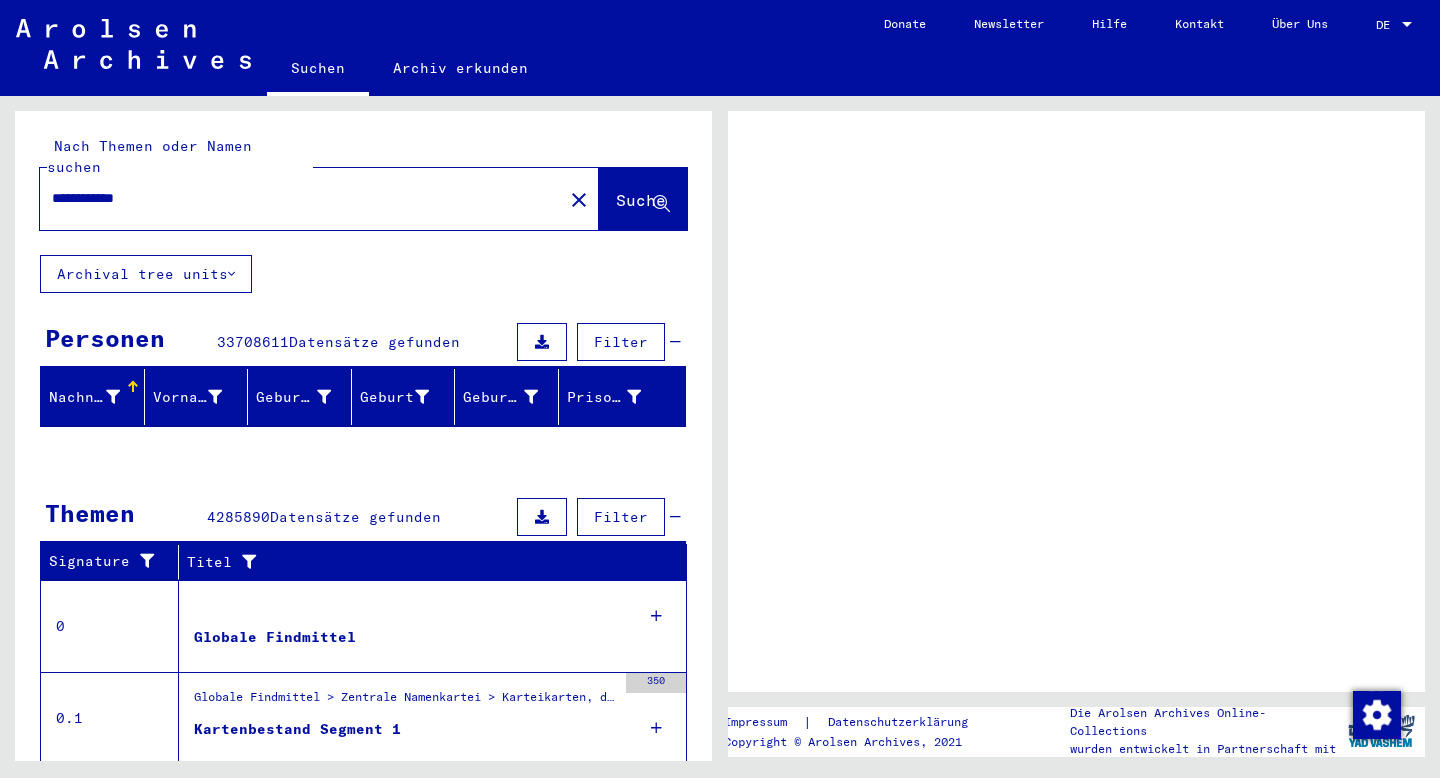 scroll, scrollTop: 0, scrollLeft: 0, axis: both 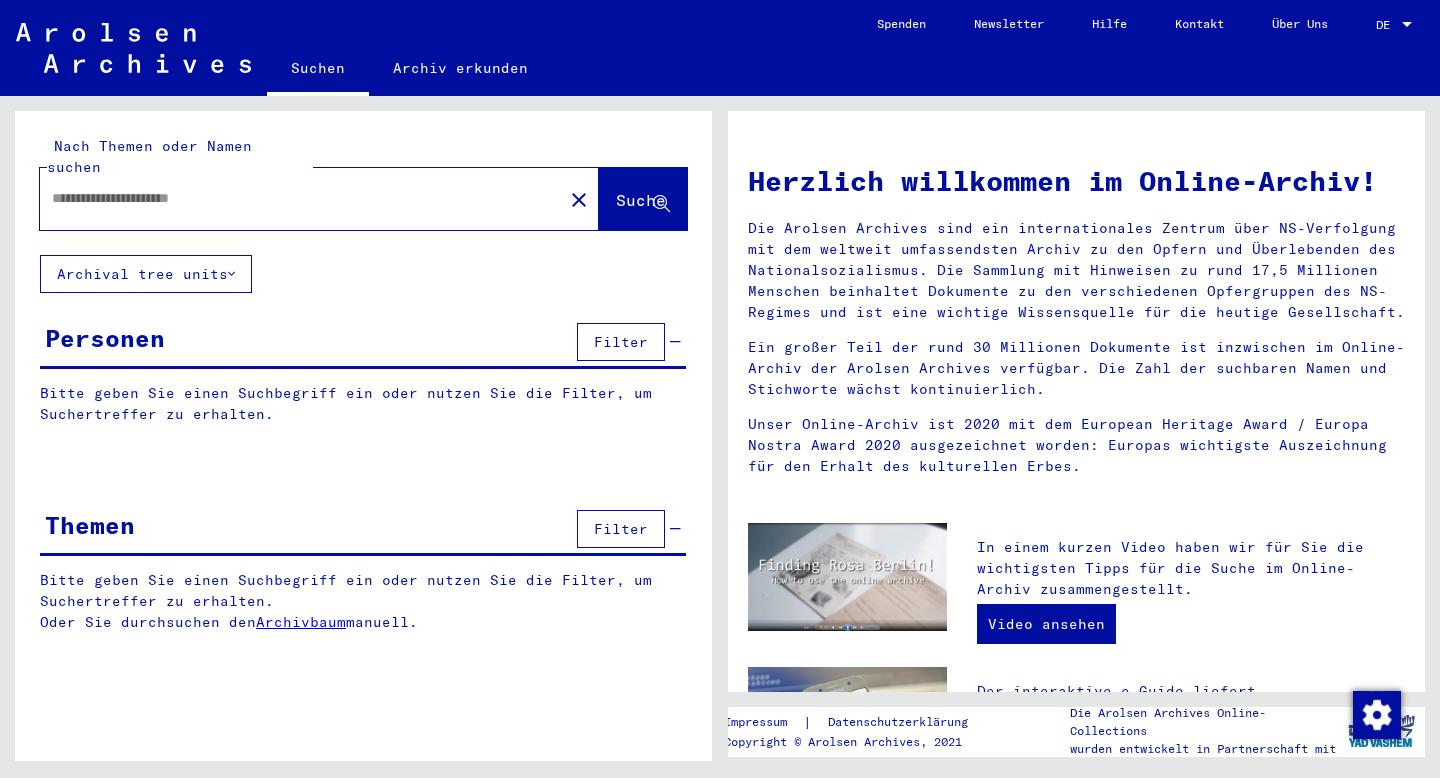 type on "**********" 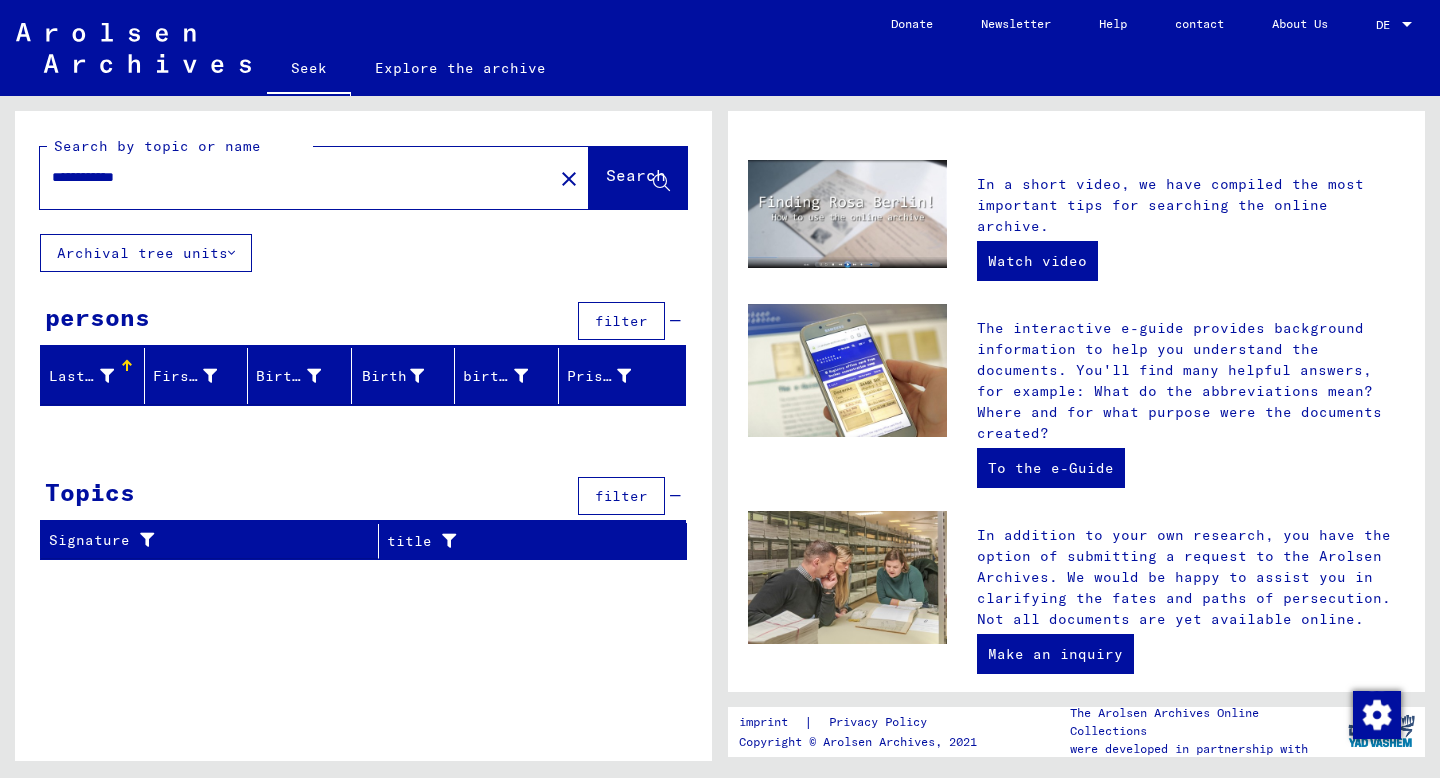 scroll, scrollTop: 393, scrollLeft: 0, axis: vertical 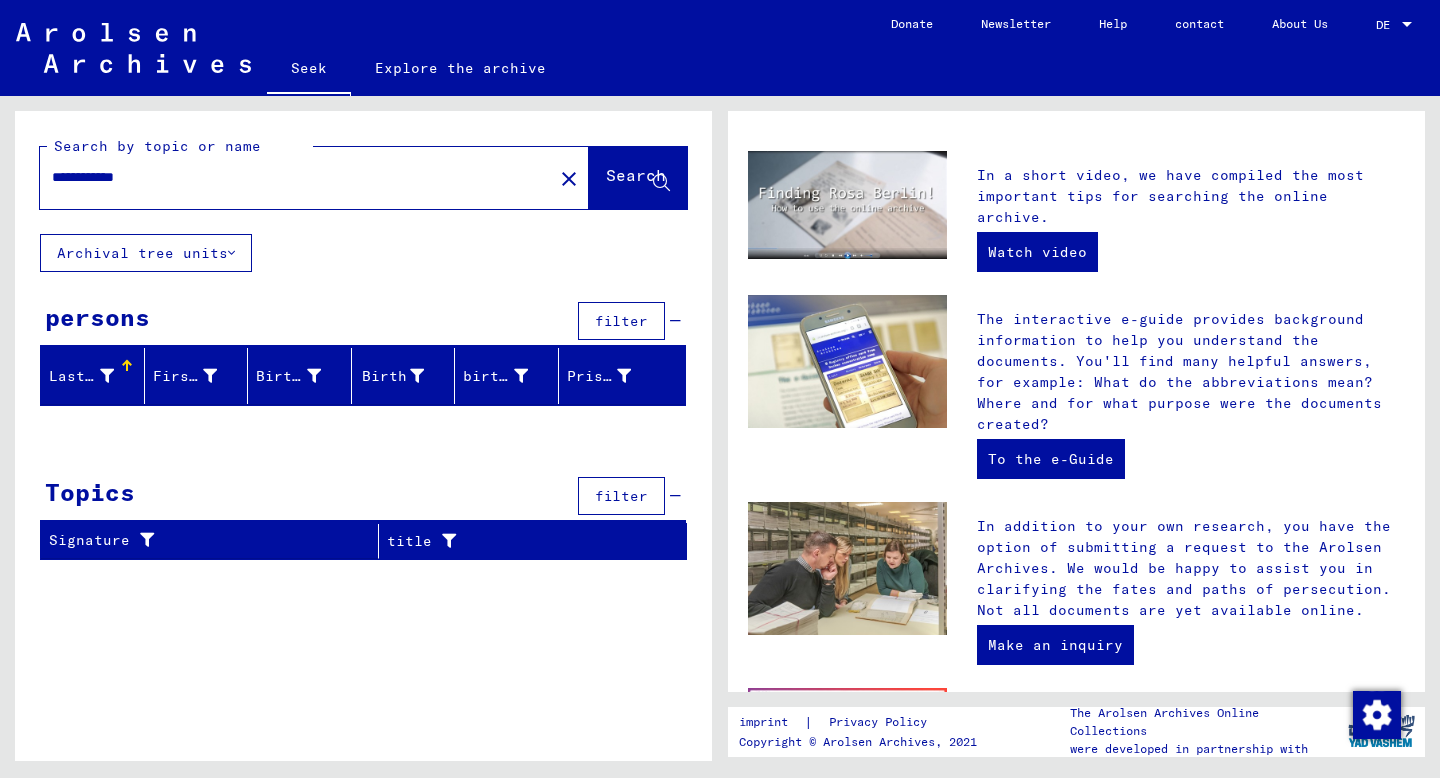click on "close" 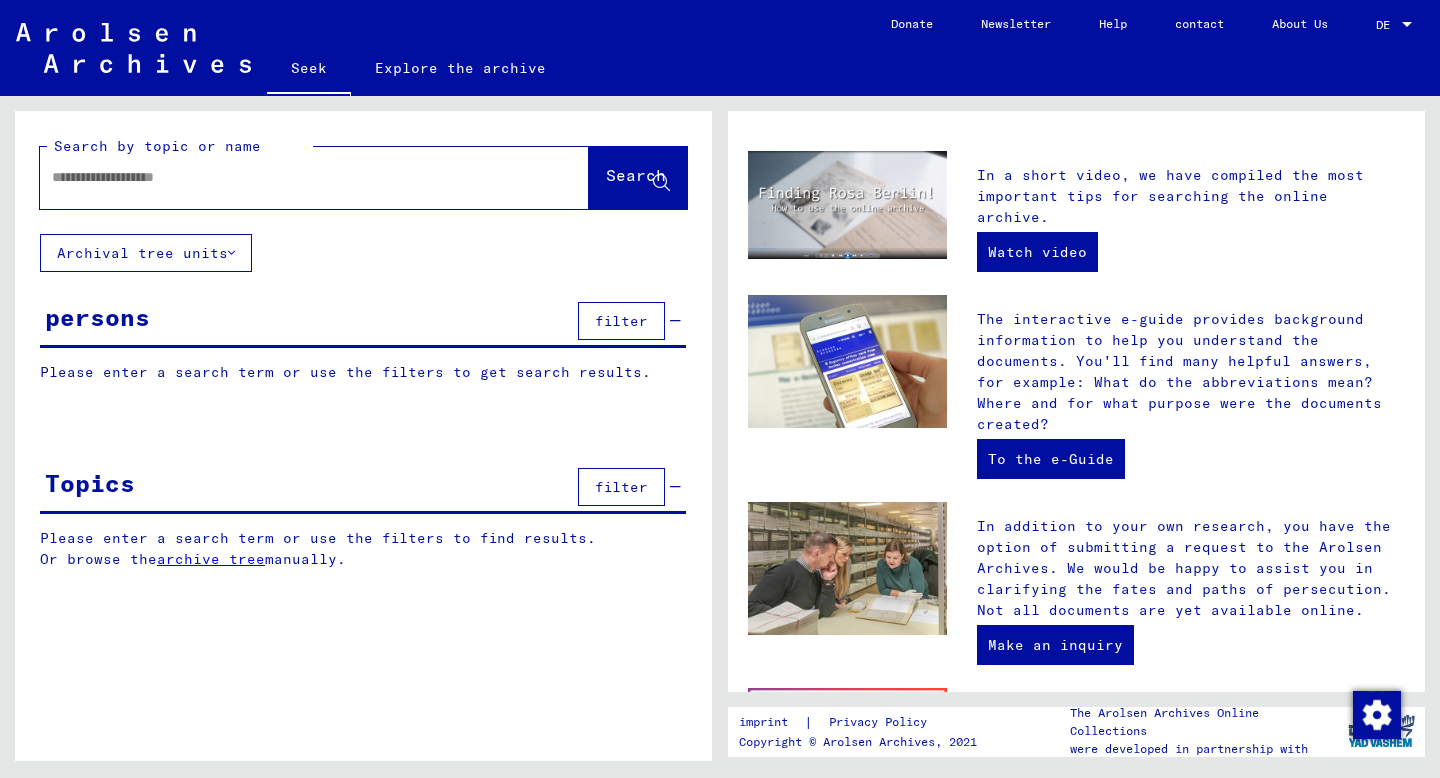 click at bounding box center [290, 177] 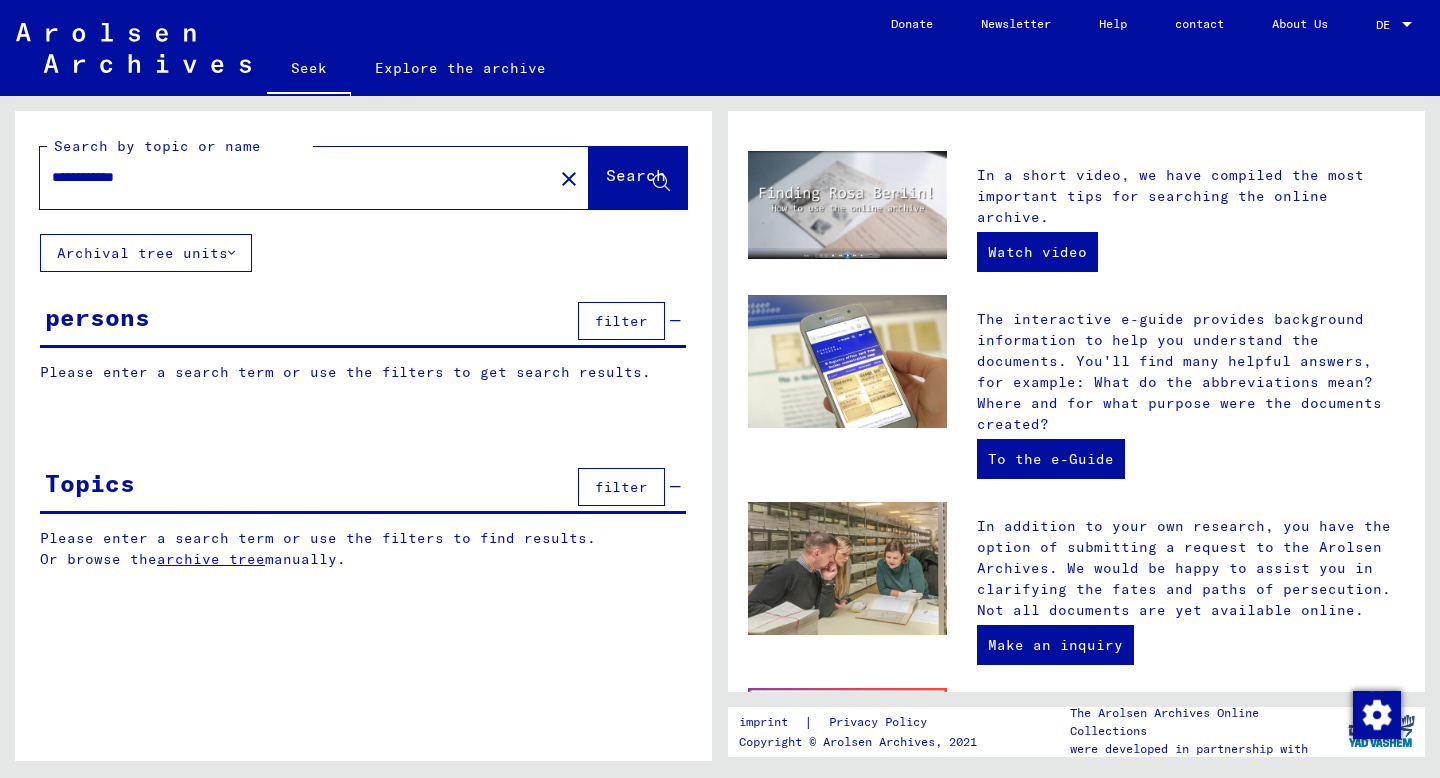 click on "**********" at bounding box center [290, 177] 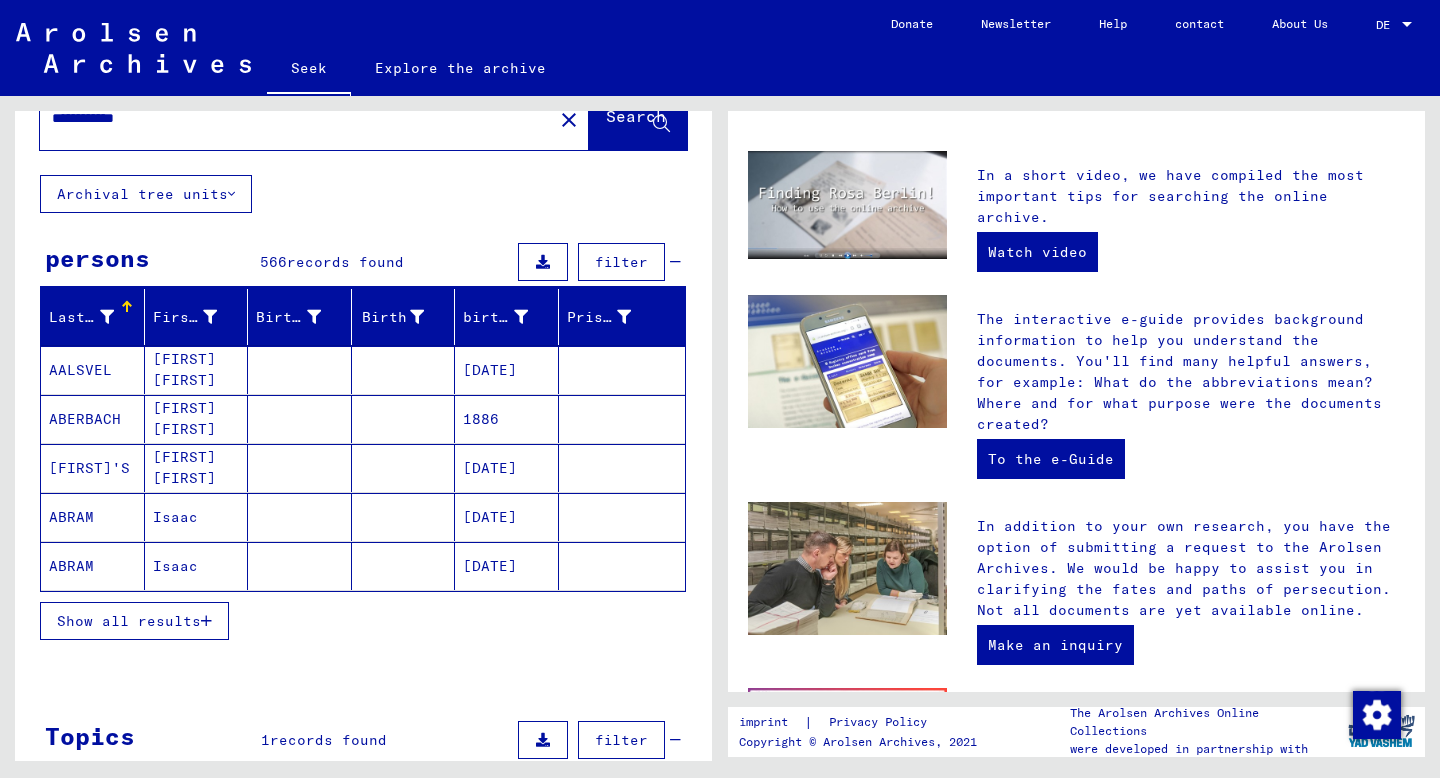 scroll, scrollTop: 54, scrollLeft: 0, axis: vertical 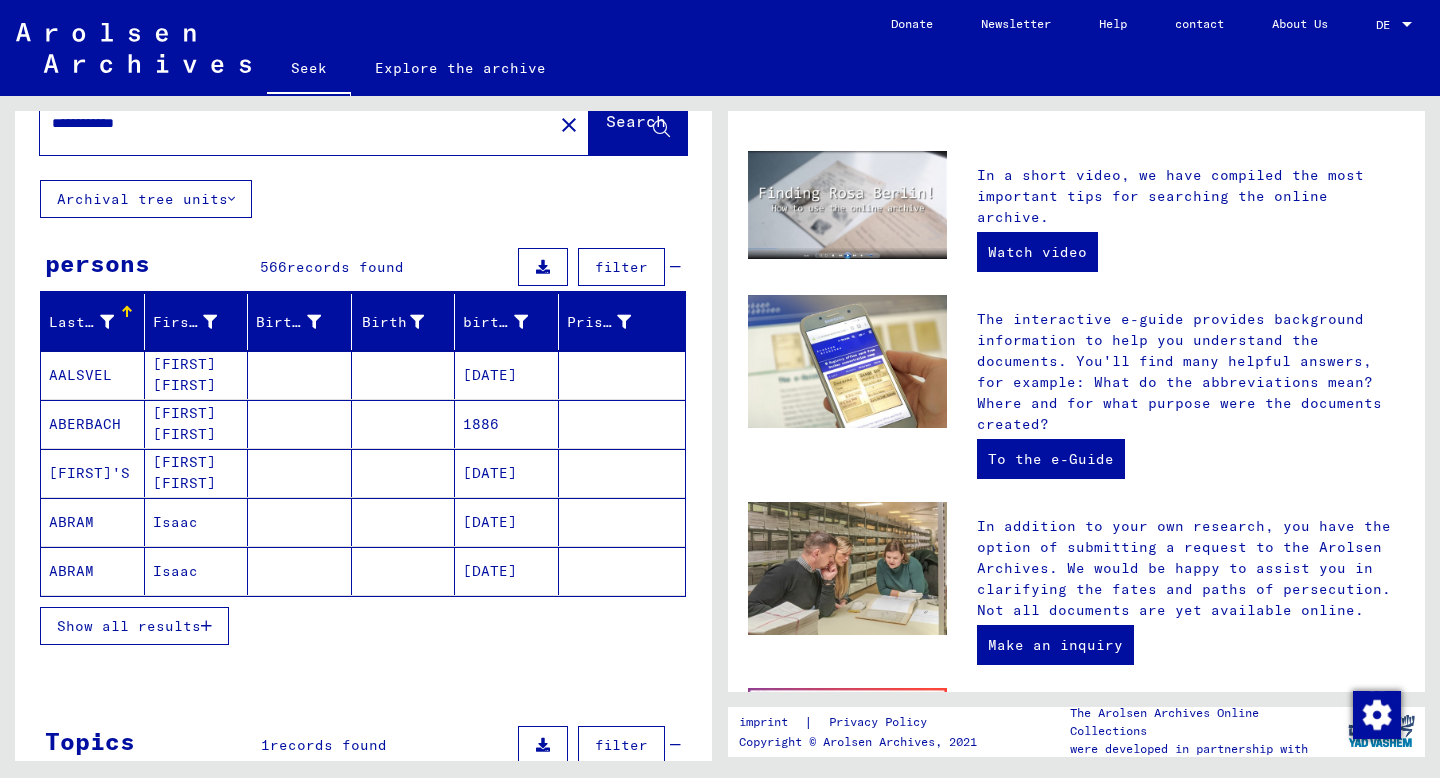 click on "filter" at bounding box center (621, 267) 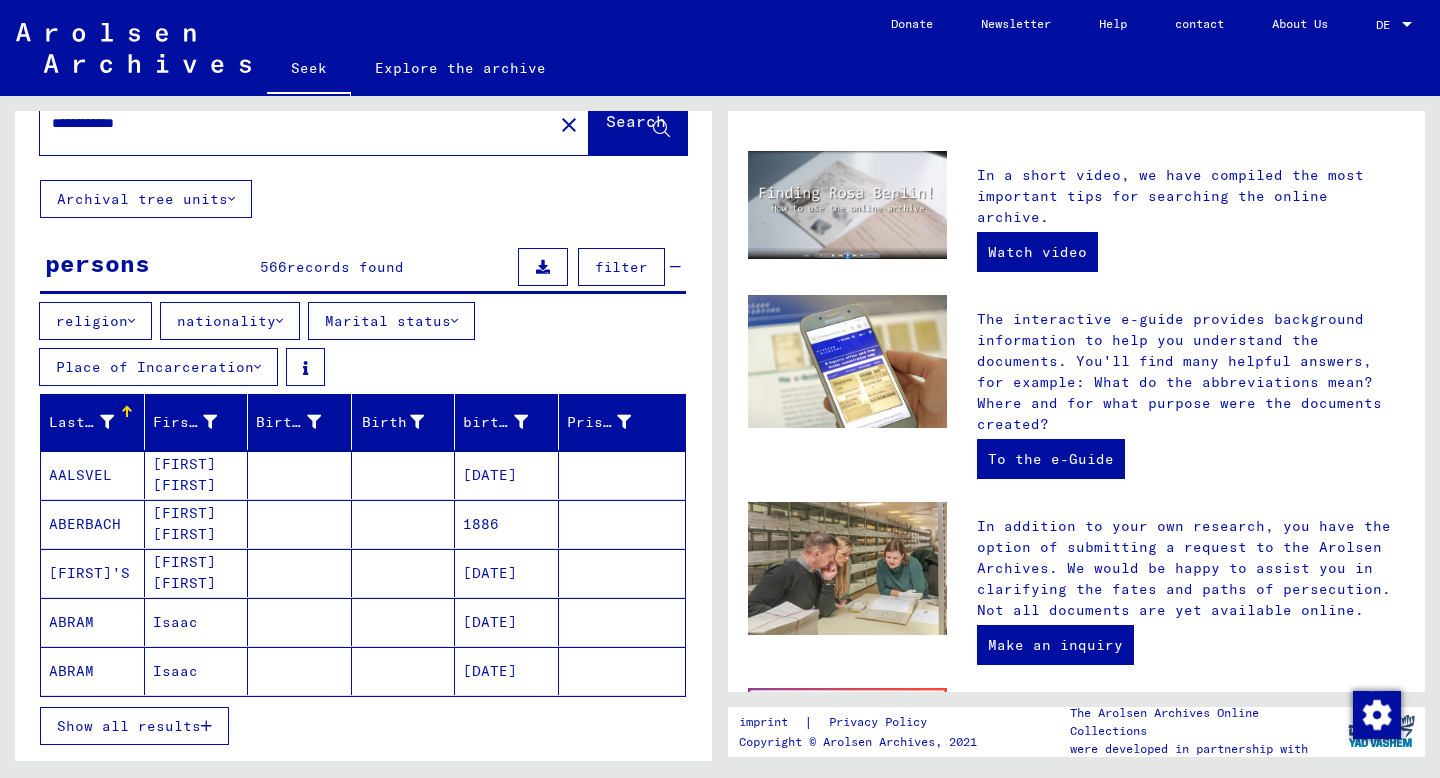 click on "nationality" at bounding box center (226, 321) 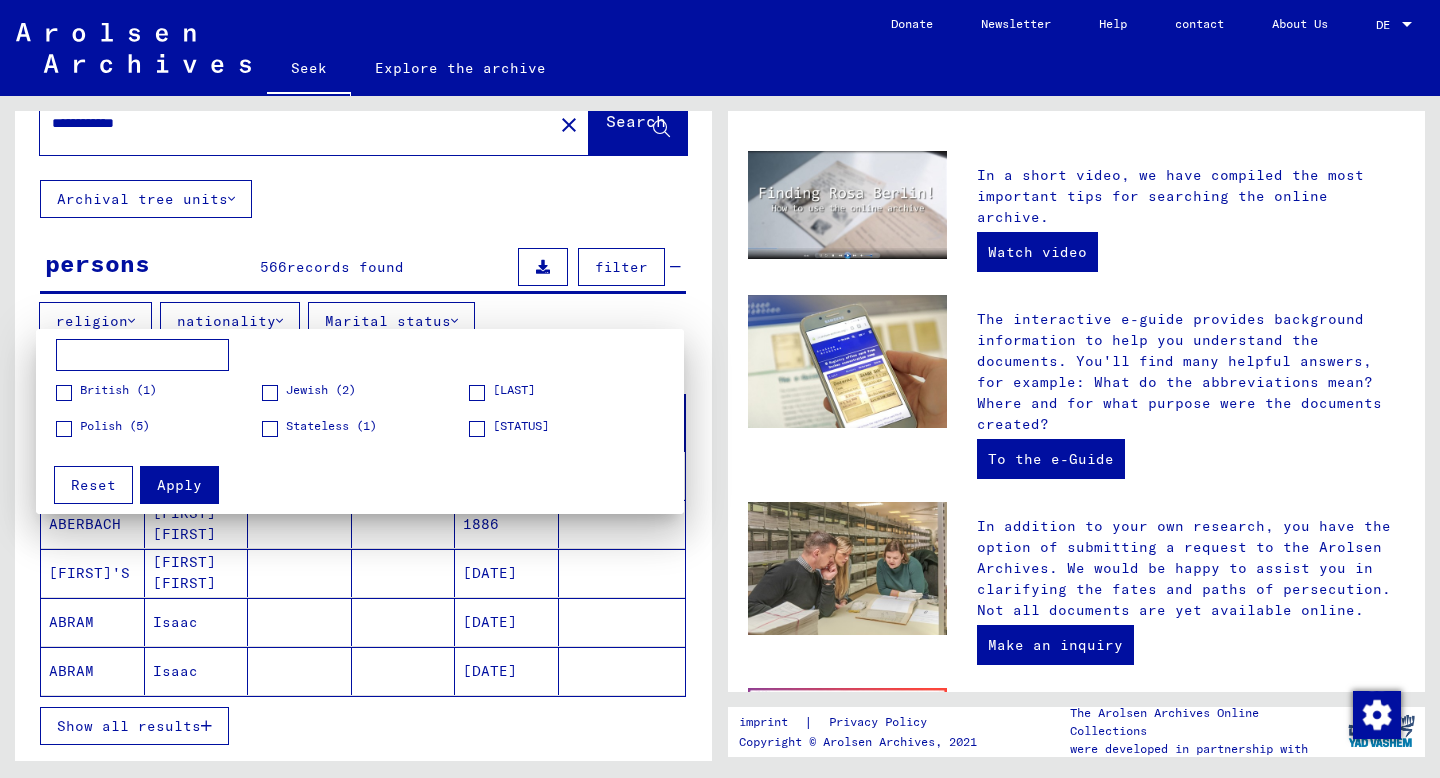 click at bounding box center [270, 393] 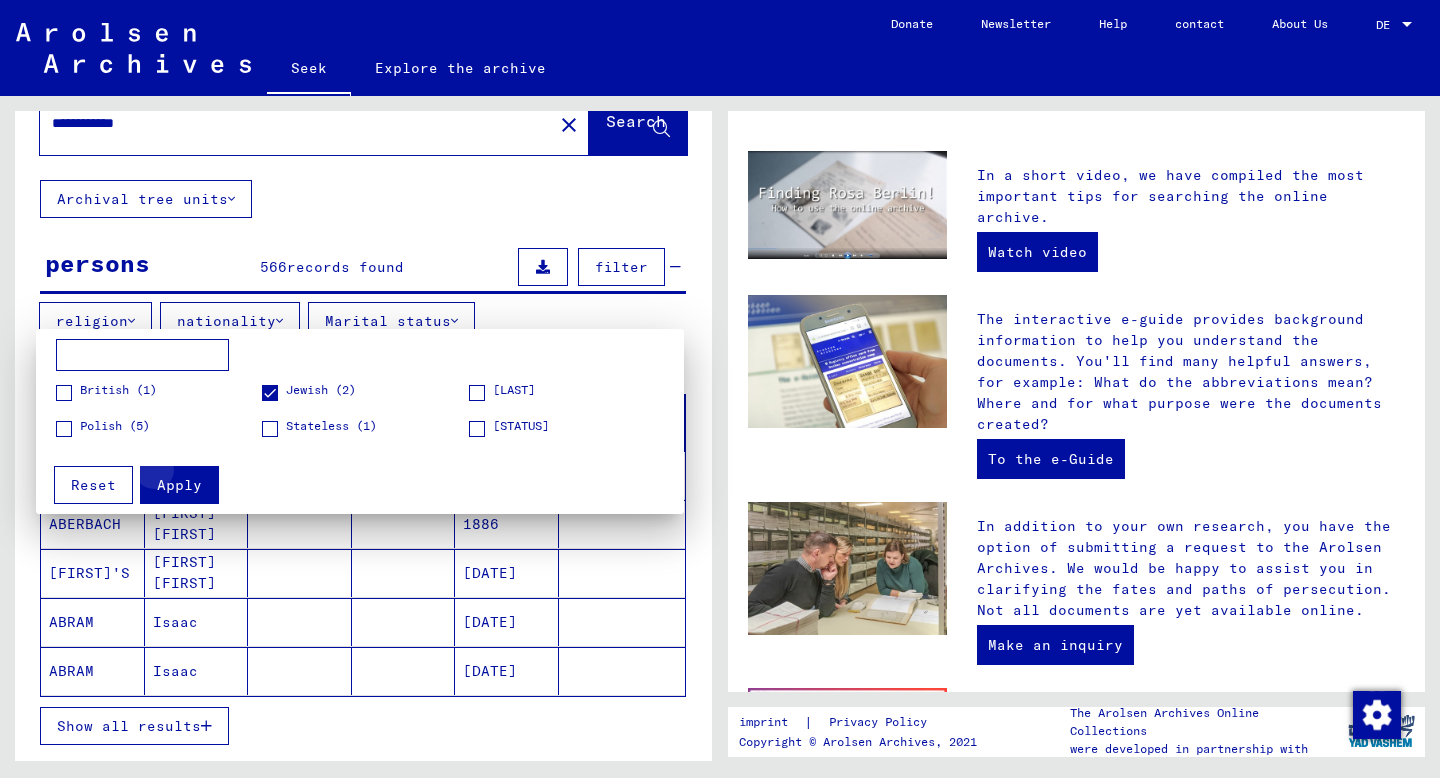 click on "Apply" at bounding box center [179, 485] 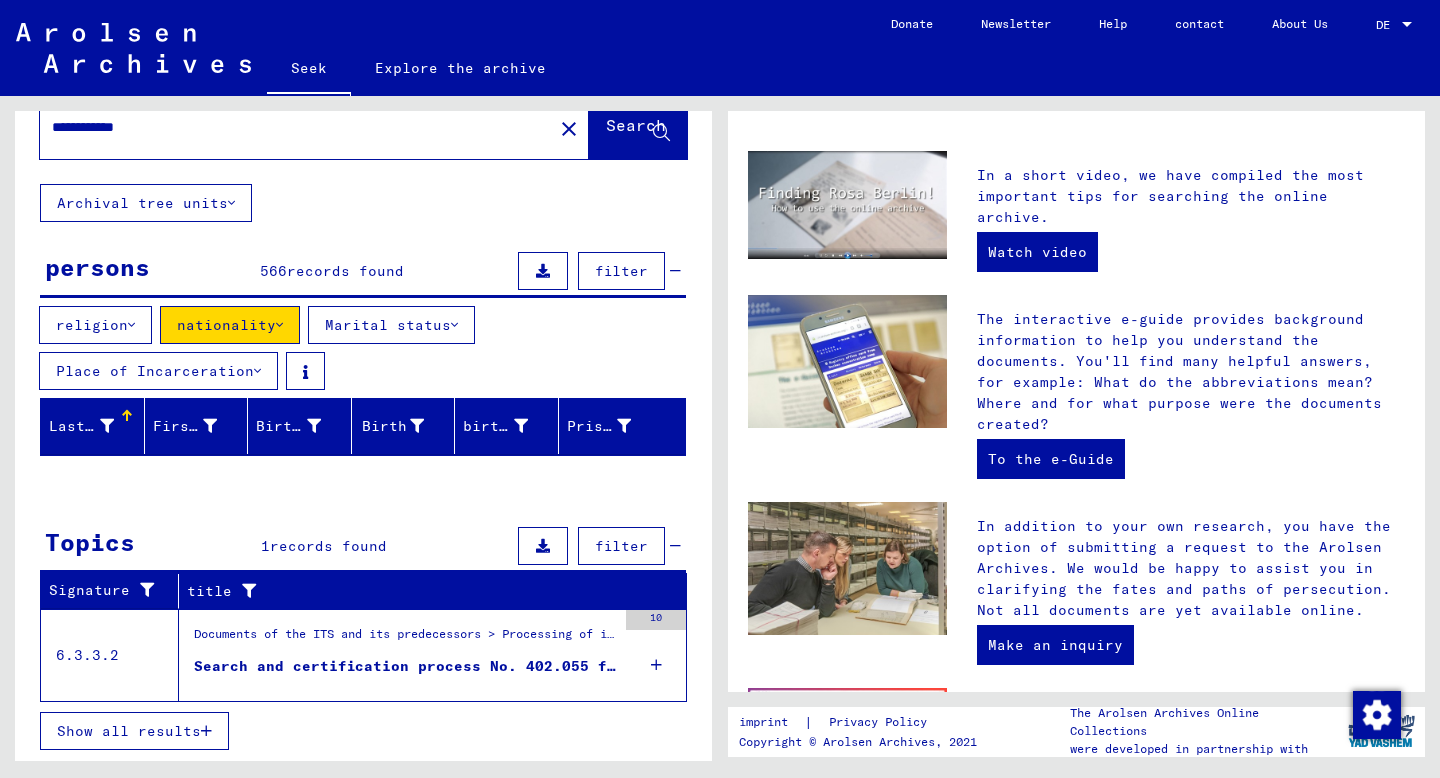 scroll, scrollTop: 49, scrollLeft: 0, axis: vertical 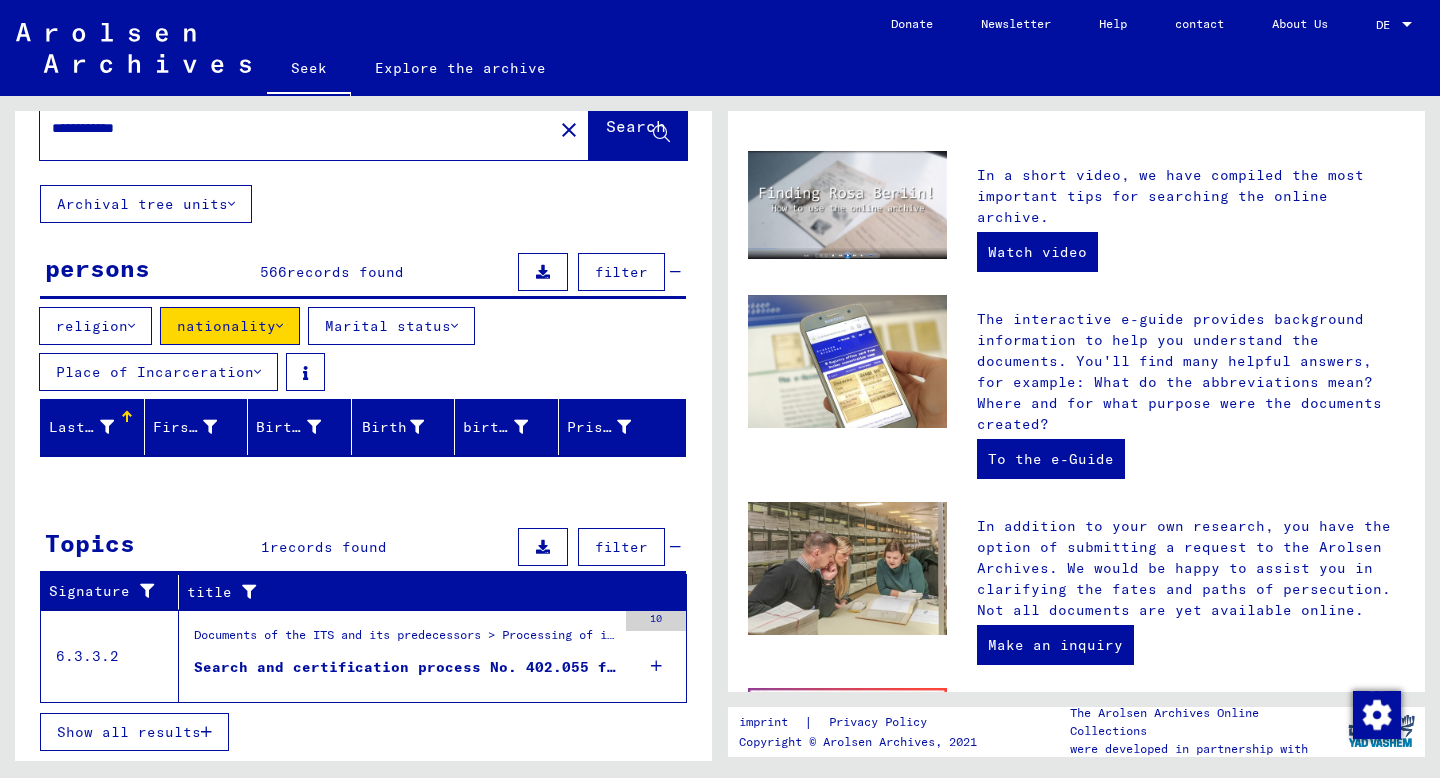click on "10" at bounding box center (656, 656) 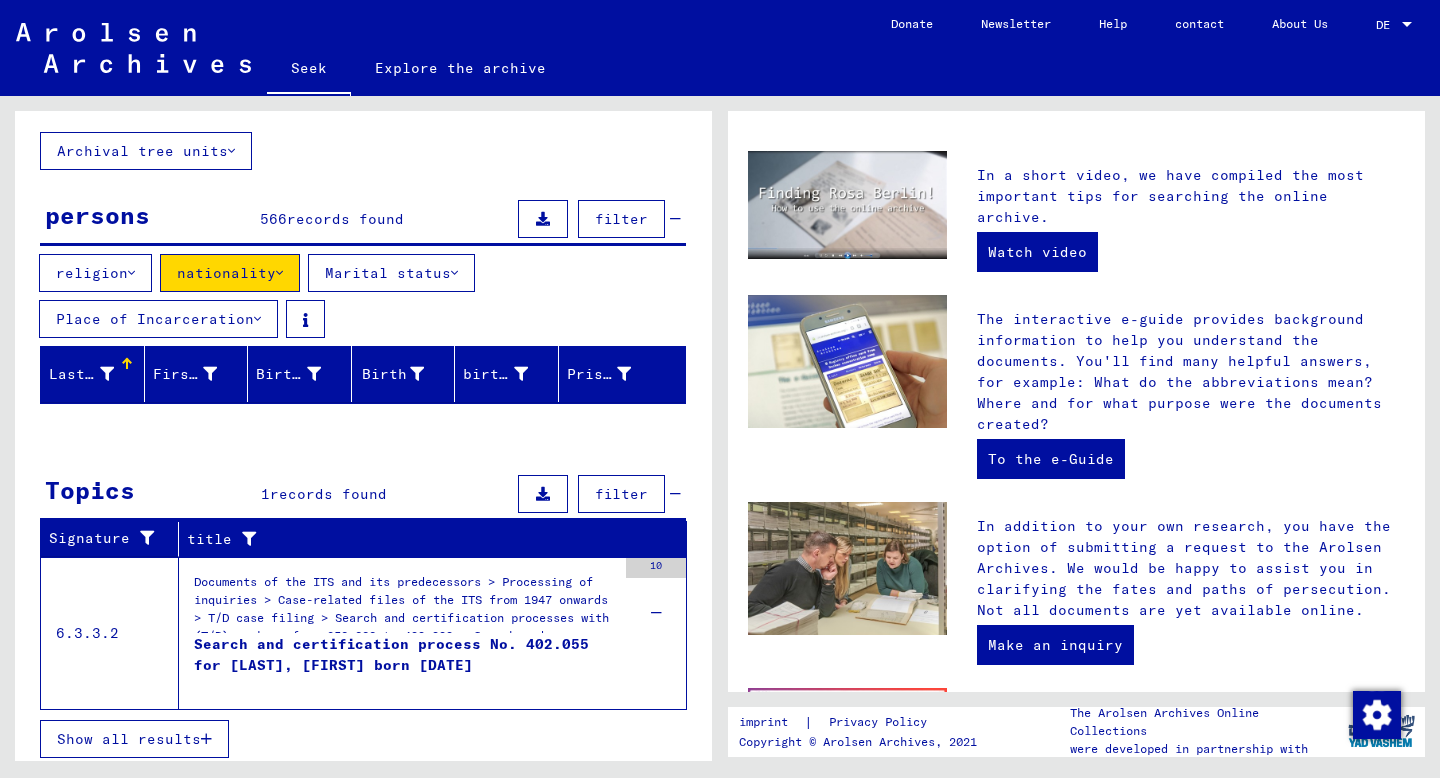 scroll, scrollTop: 0, scrollLeft: 0, axis: both 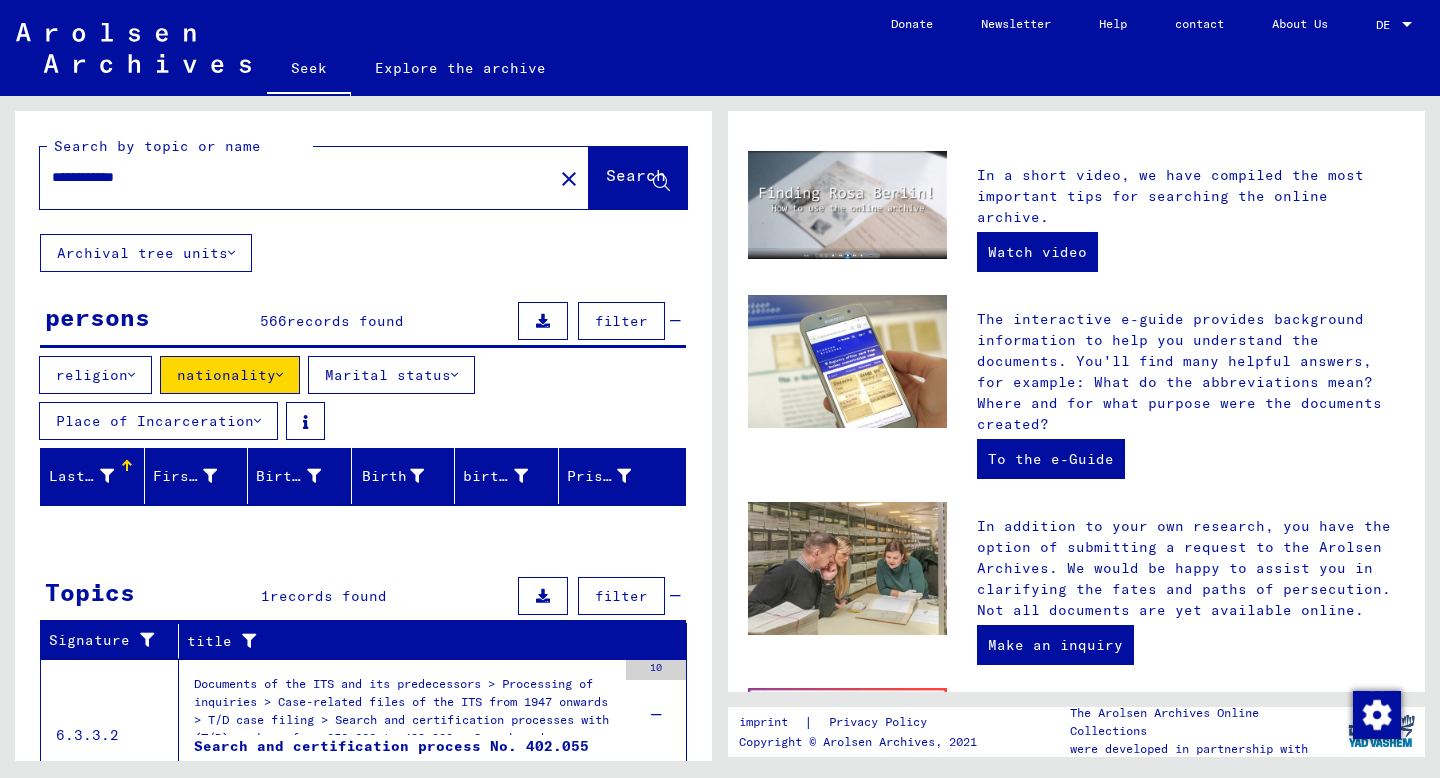 click on "**********" at bounding box center (290, 177) 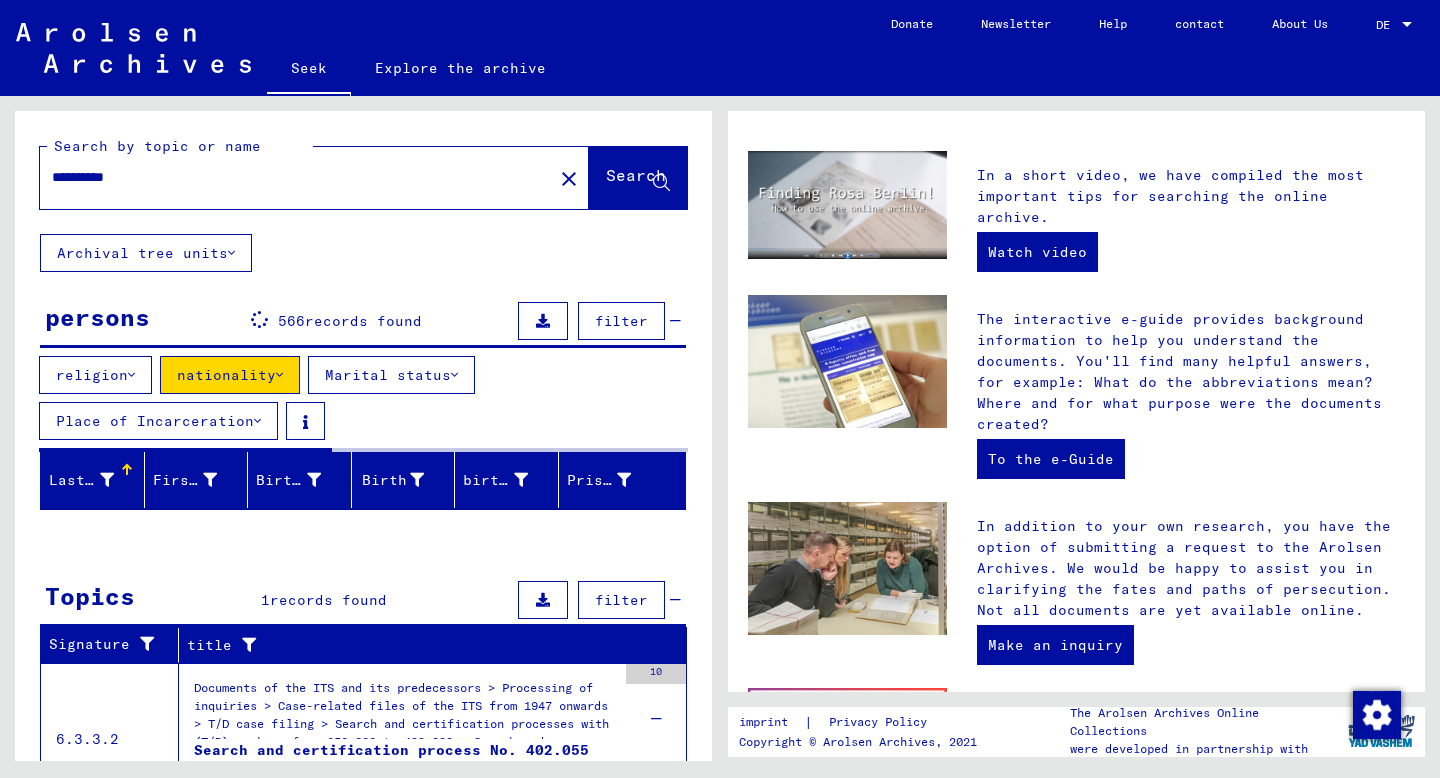 type on "**********" 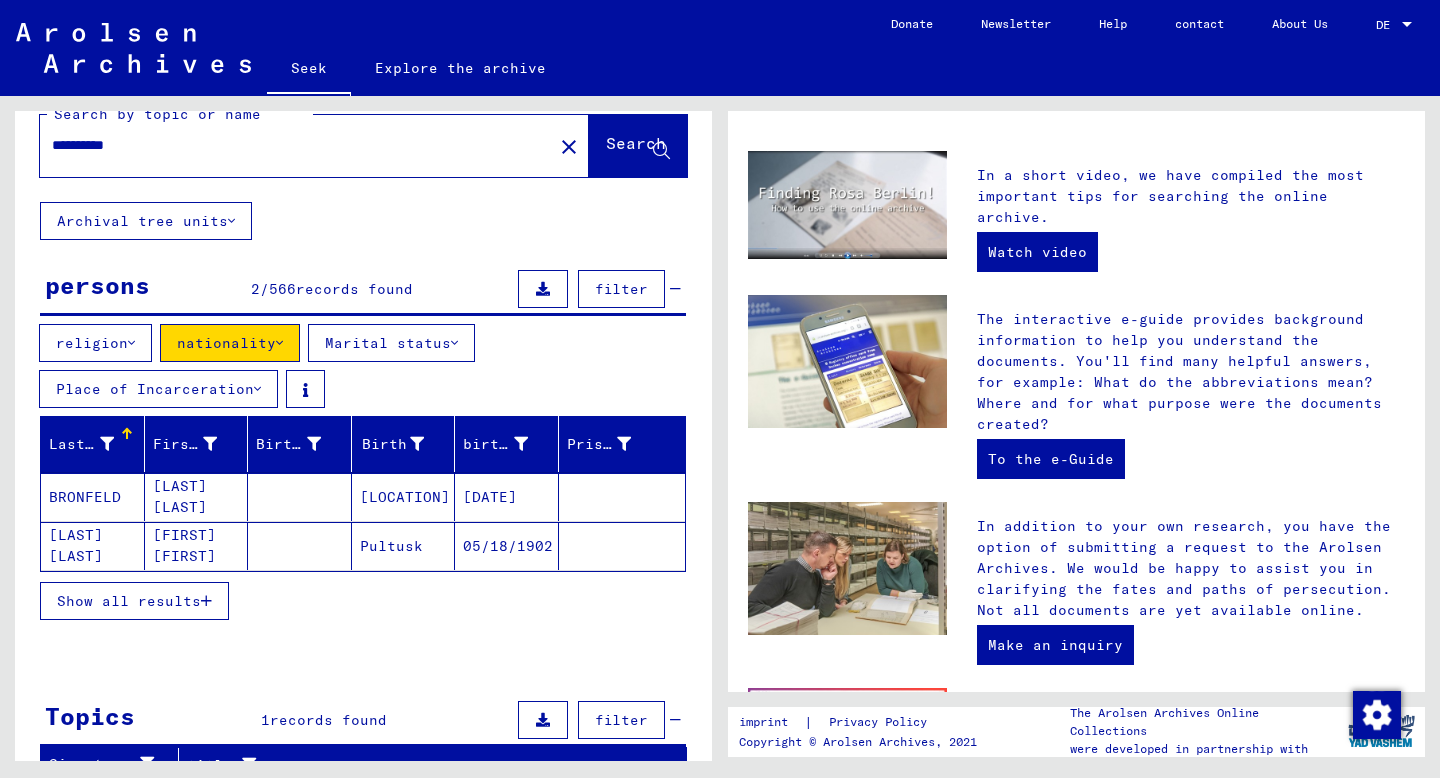 scroll, scrollTop: 0, scrollLeft: 0, axis: both 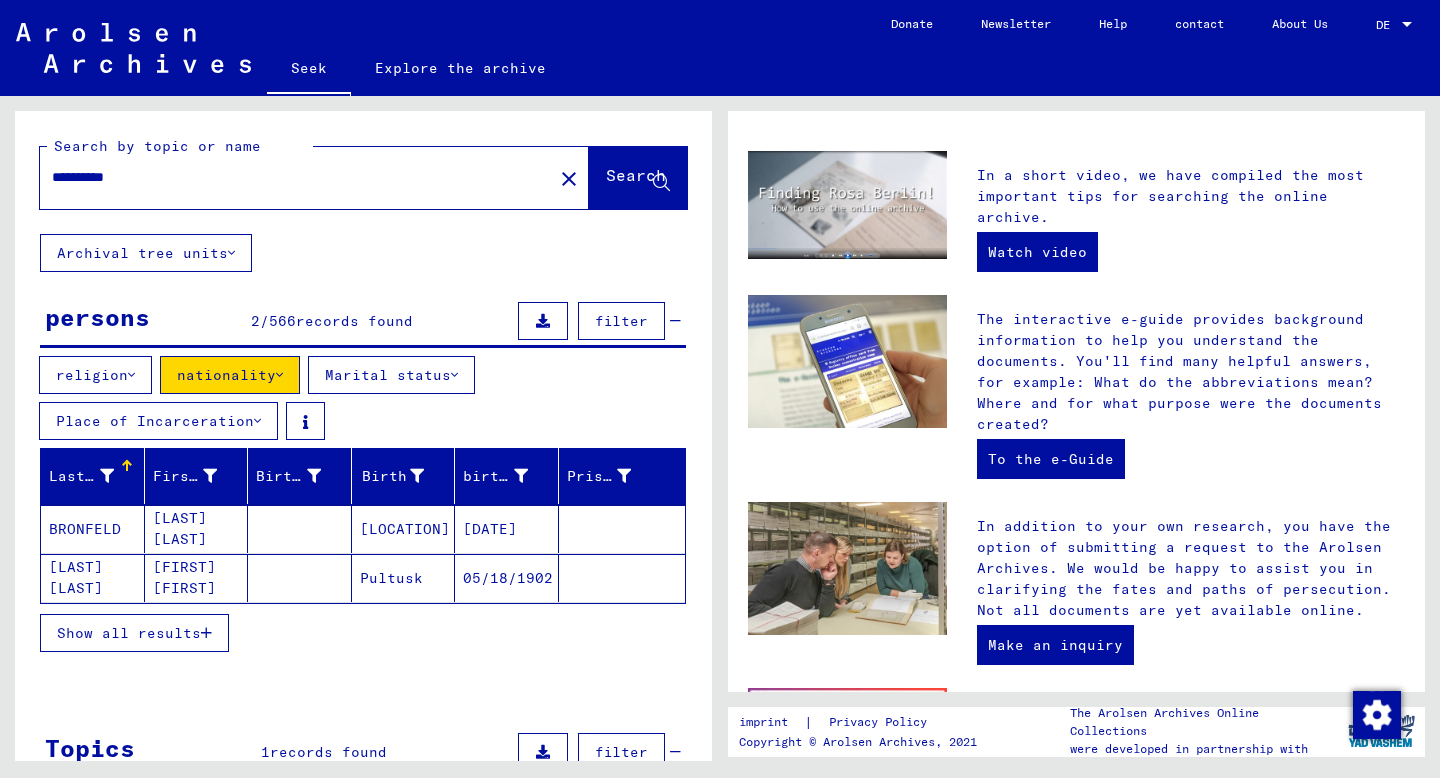 click on "**********" 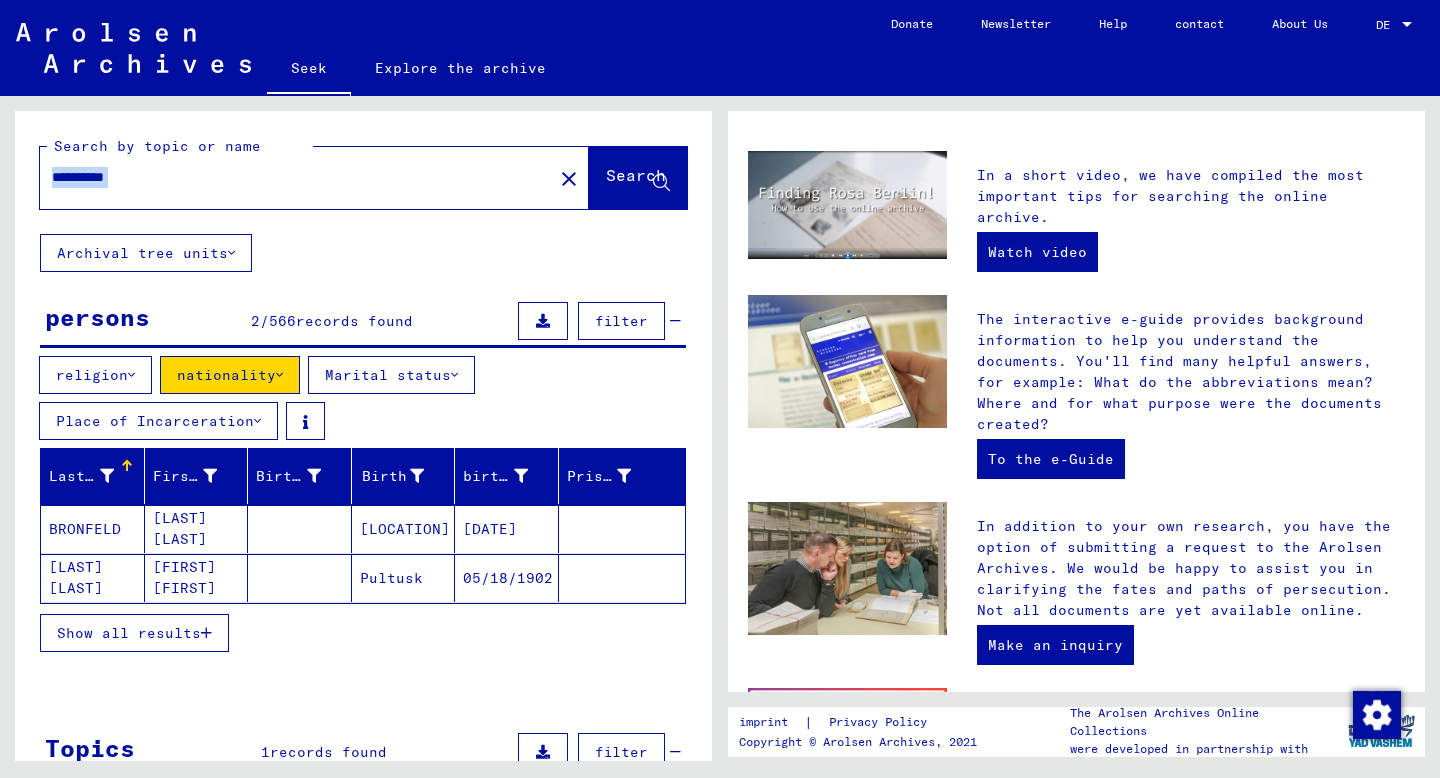 click on "**********" 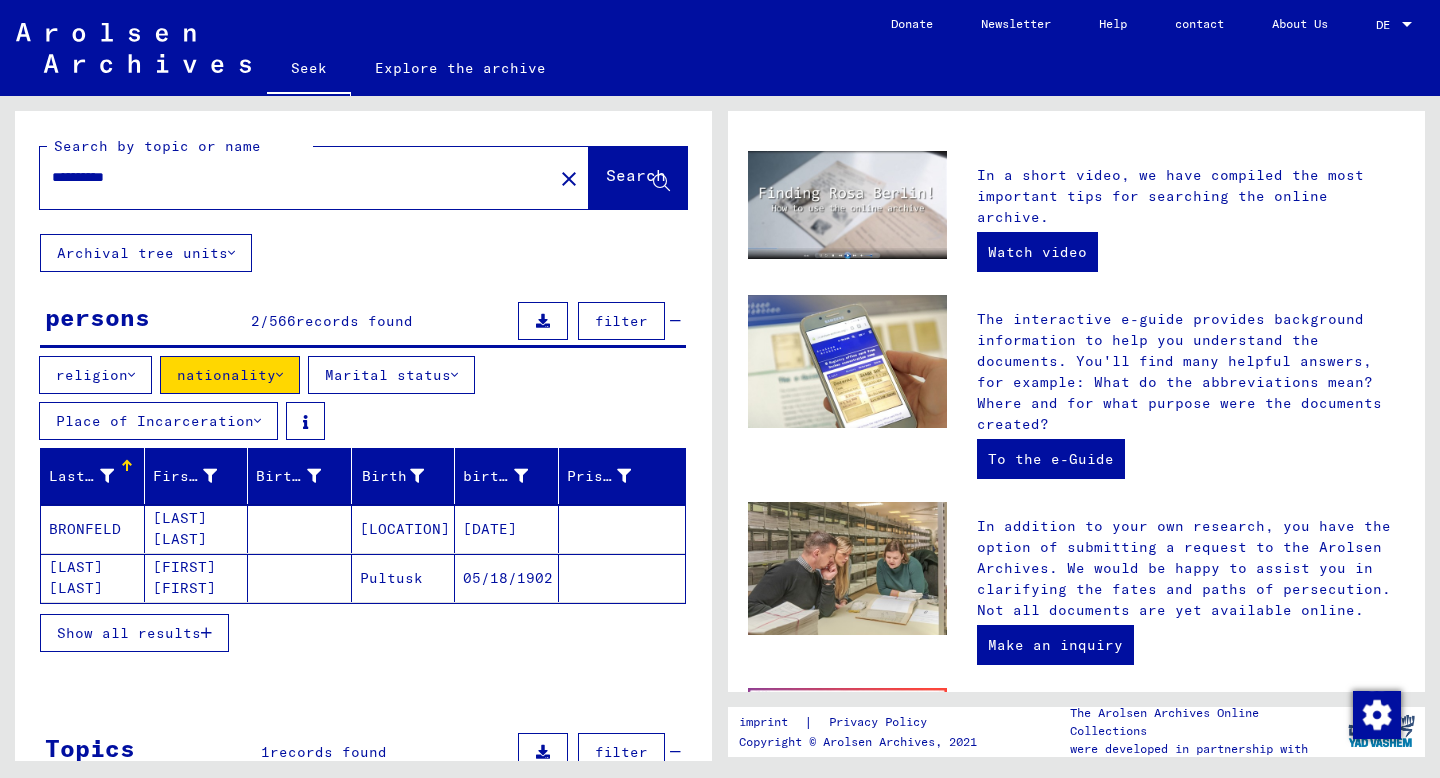 click on "close" 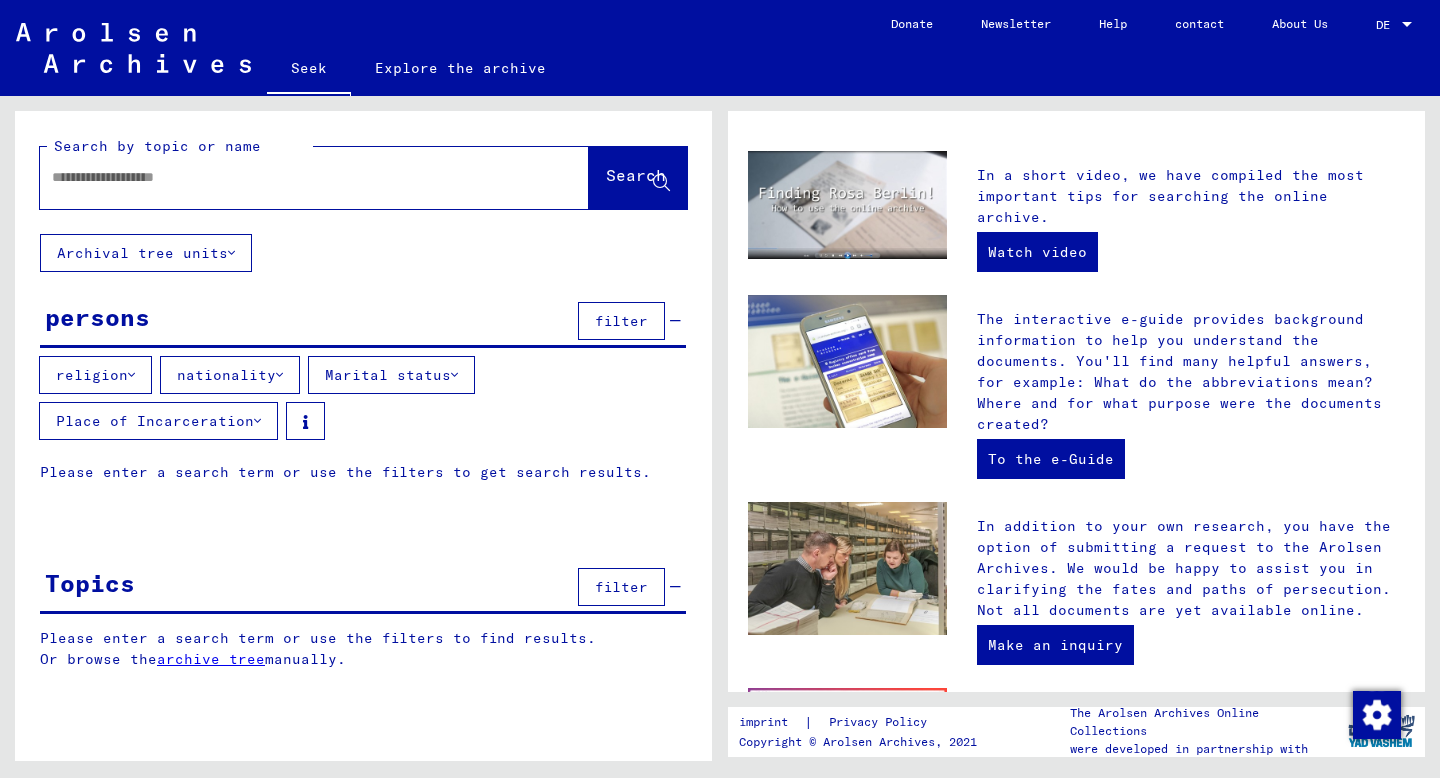 click at bounding box center (290, 177) 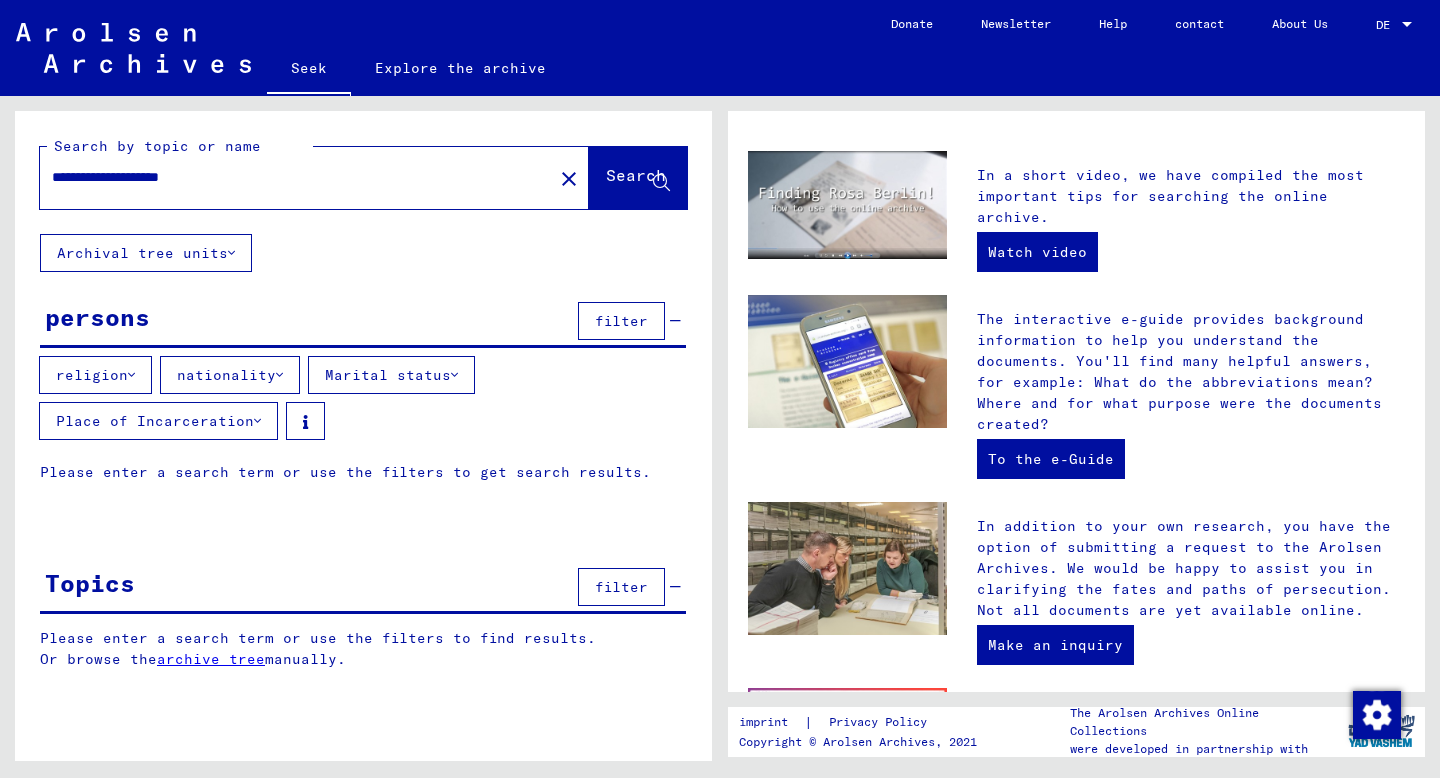 click on "**********" at bounding box center (290, 177) 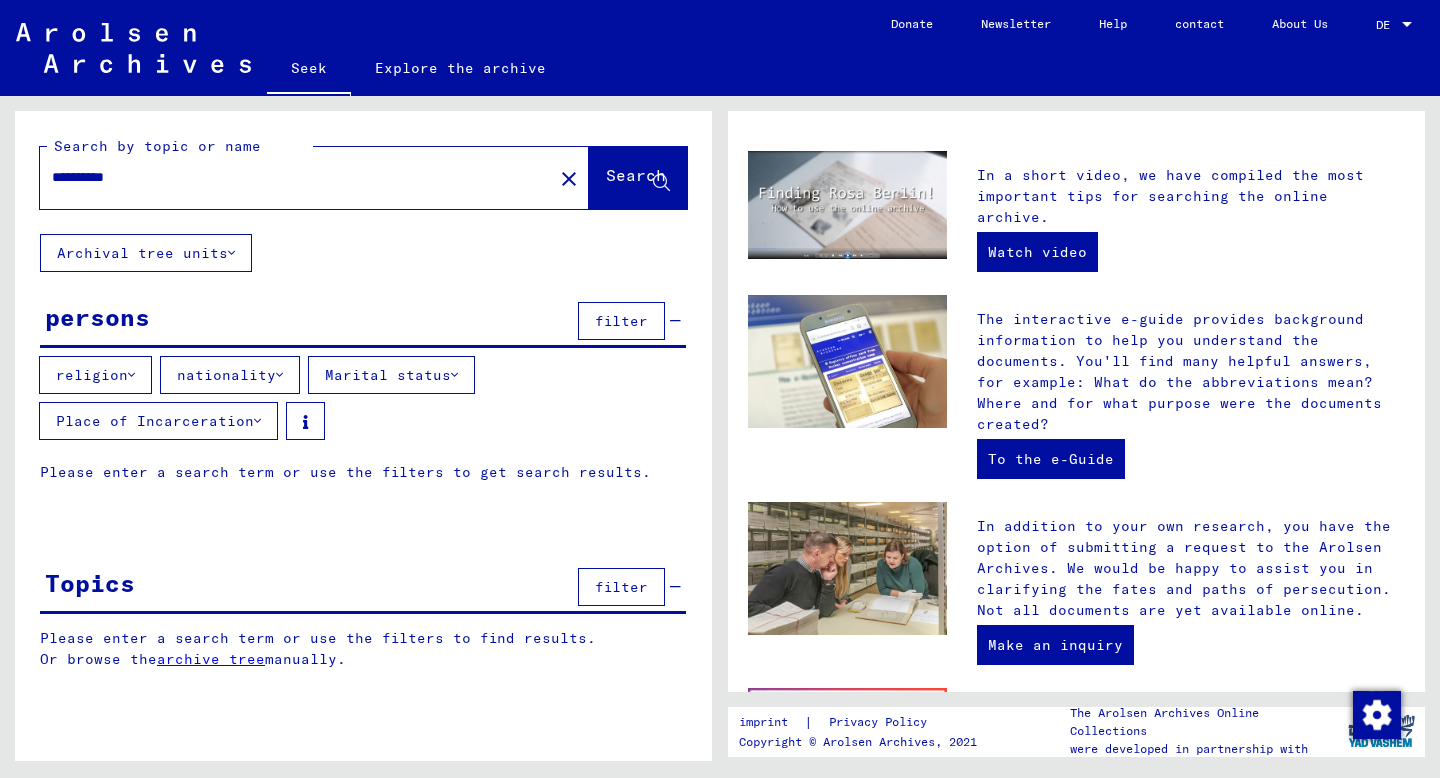 type on "**********" 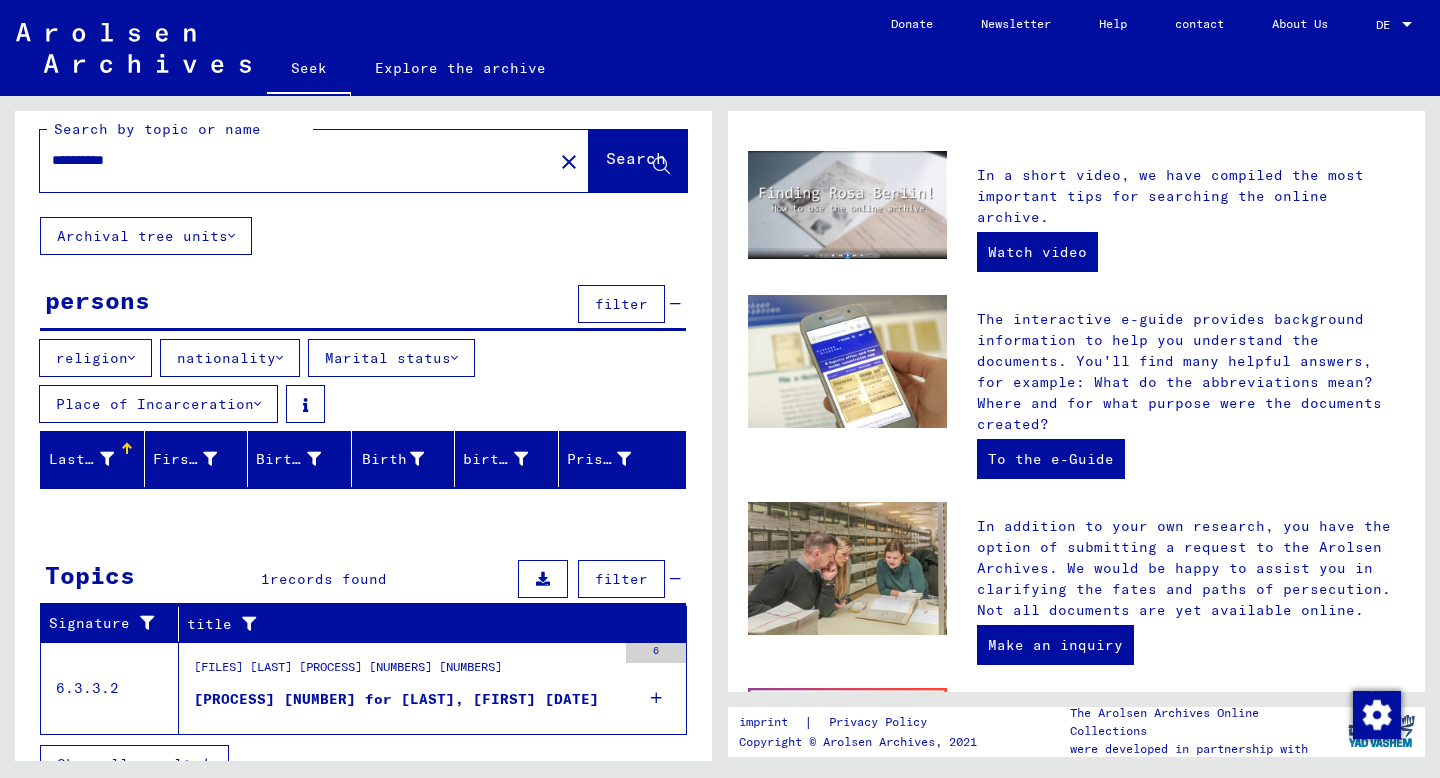 scroll, scrollTop: 49, scrollLeft: 0, axis: vertical 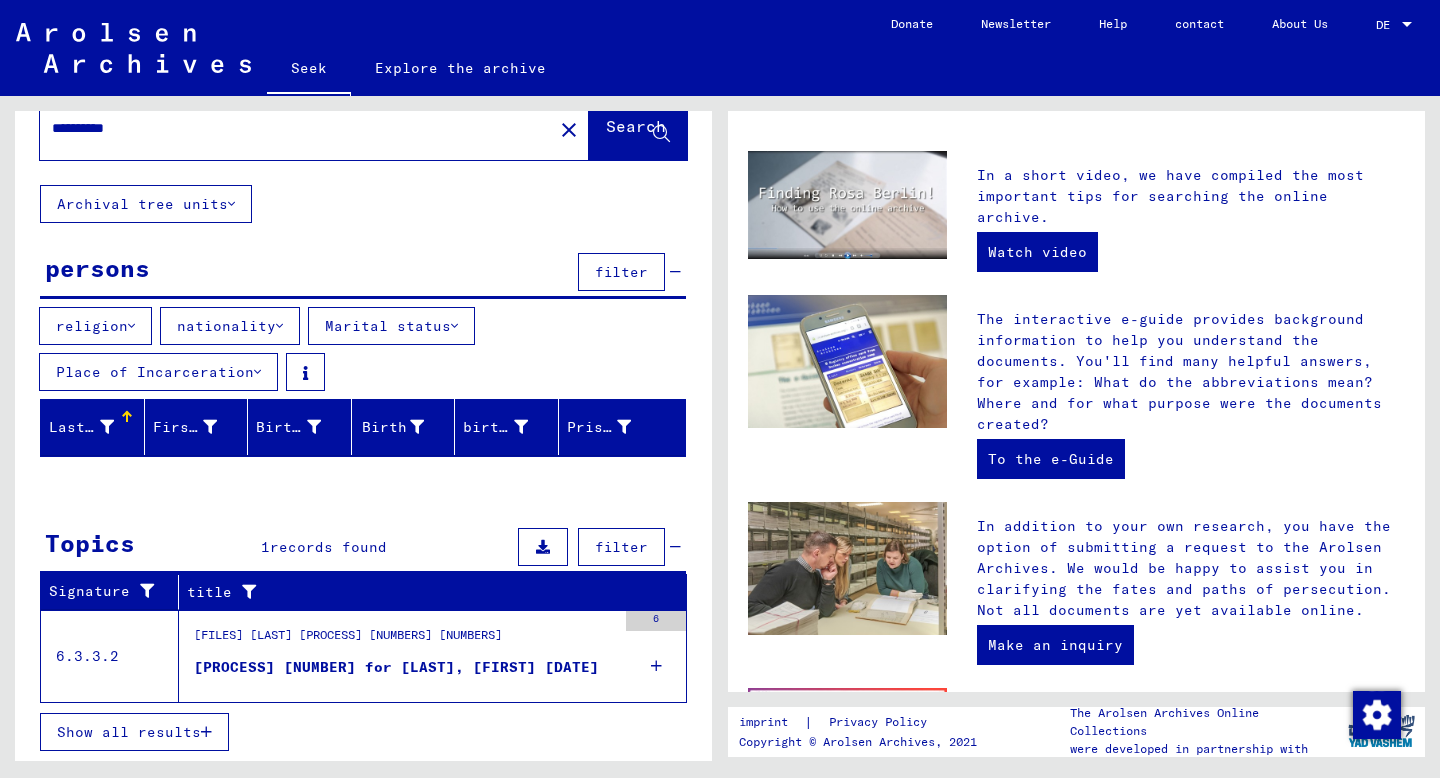 click at bounding box center (656, 666) 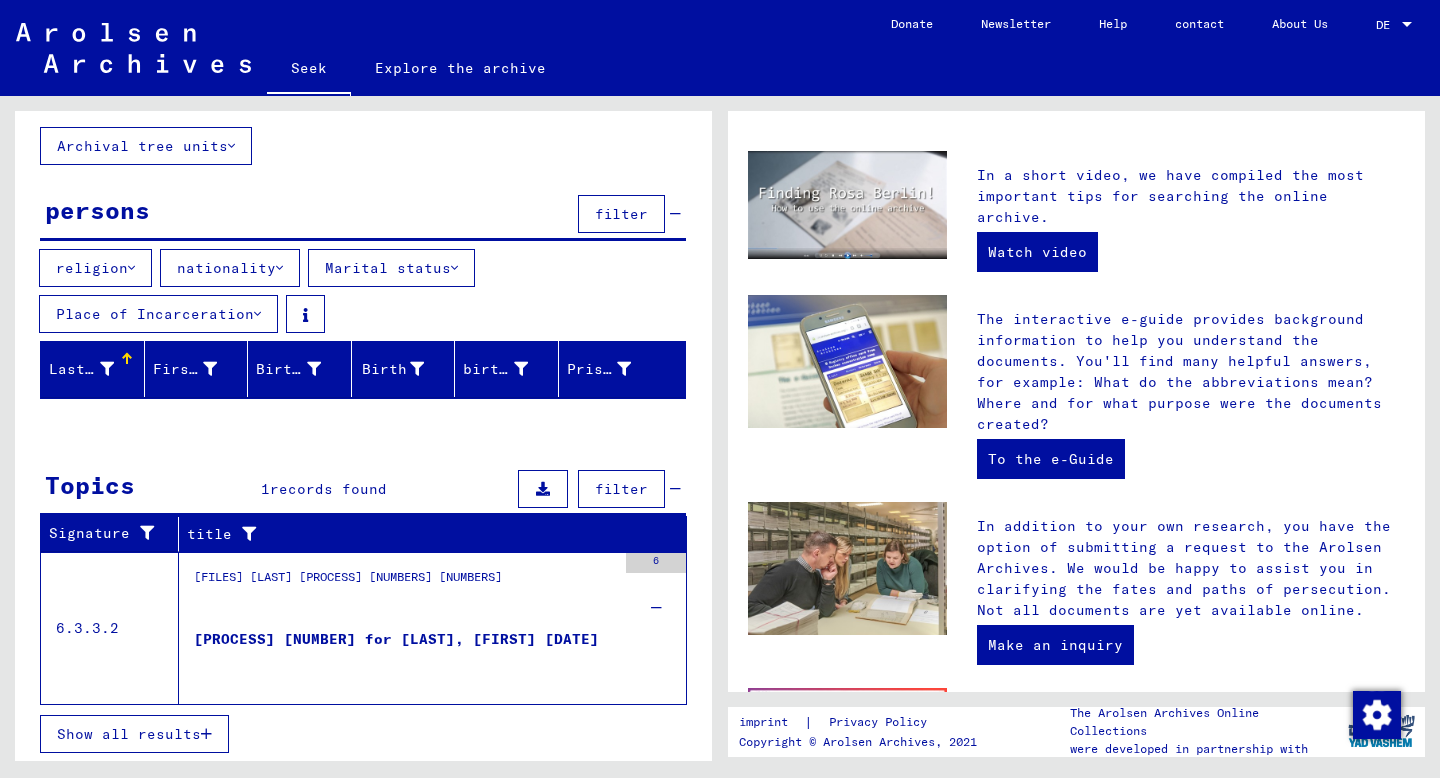 scroll, scrollTop: 109, scrollLeft: 0, axis: vertical 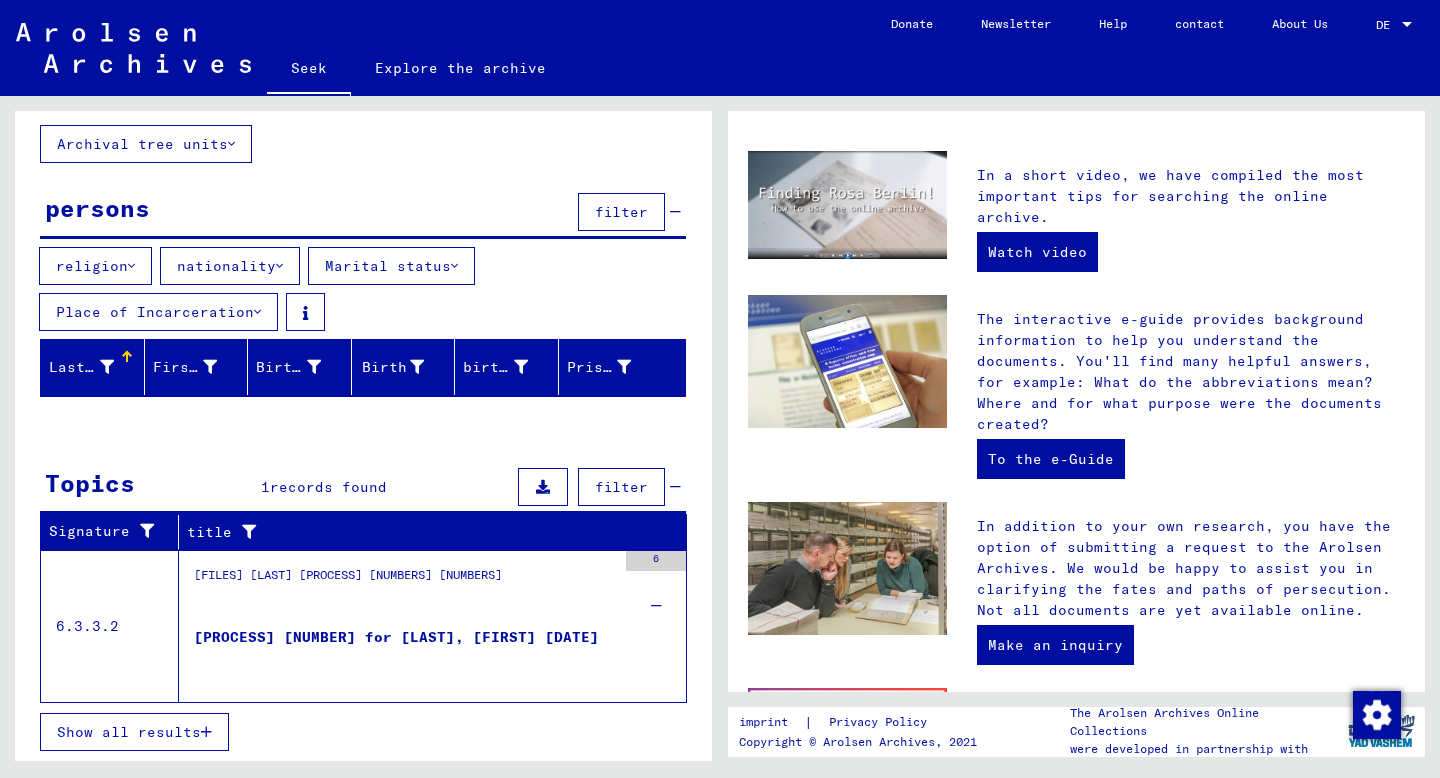 click on "Show all results" at bounding box center (134, 732) 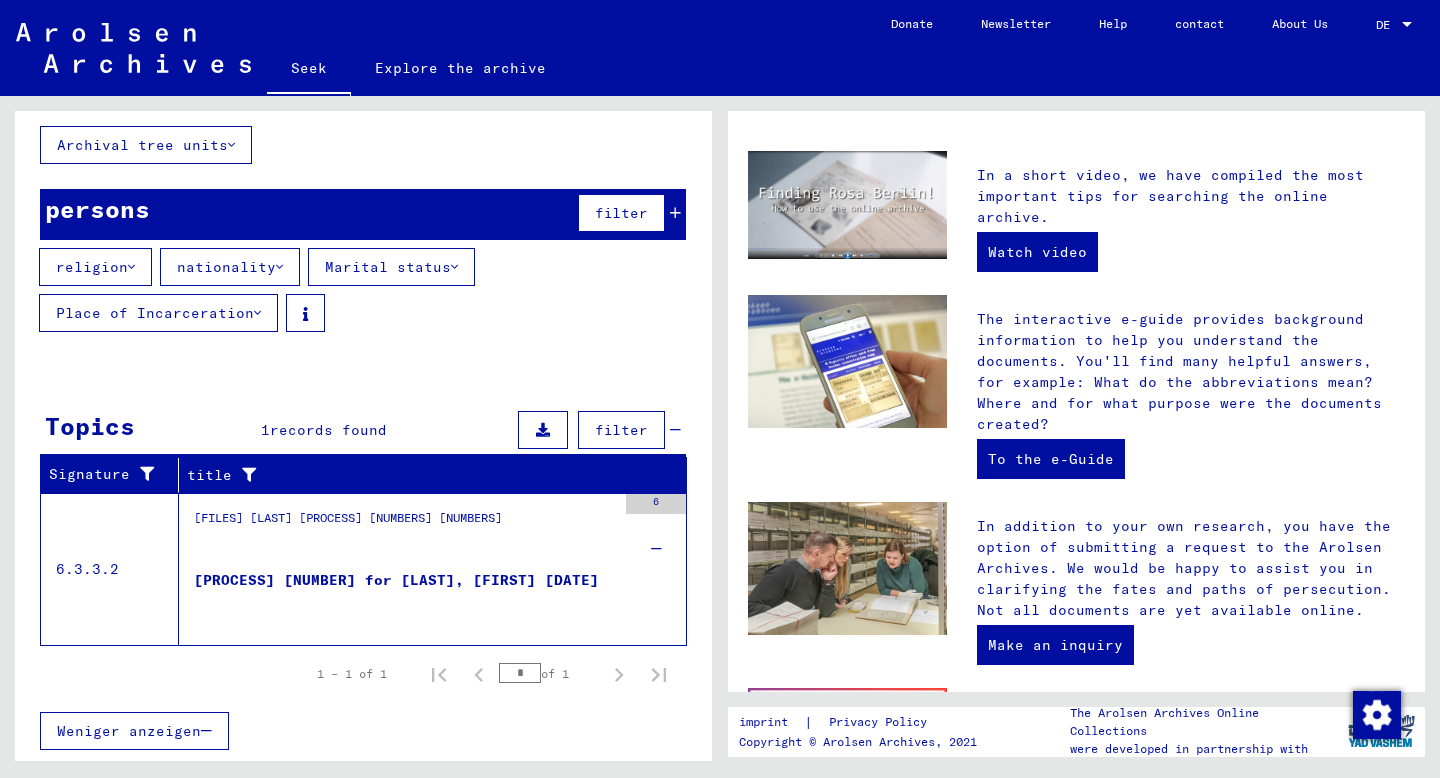 scroll, scrollTop: 107, scrollLeft: 0, axis: vertical 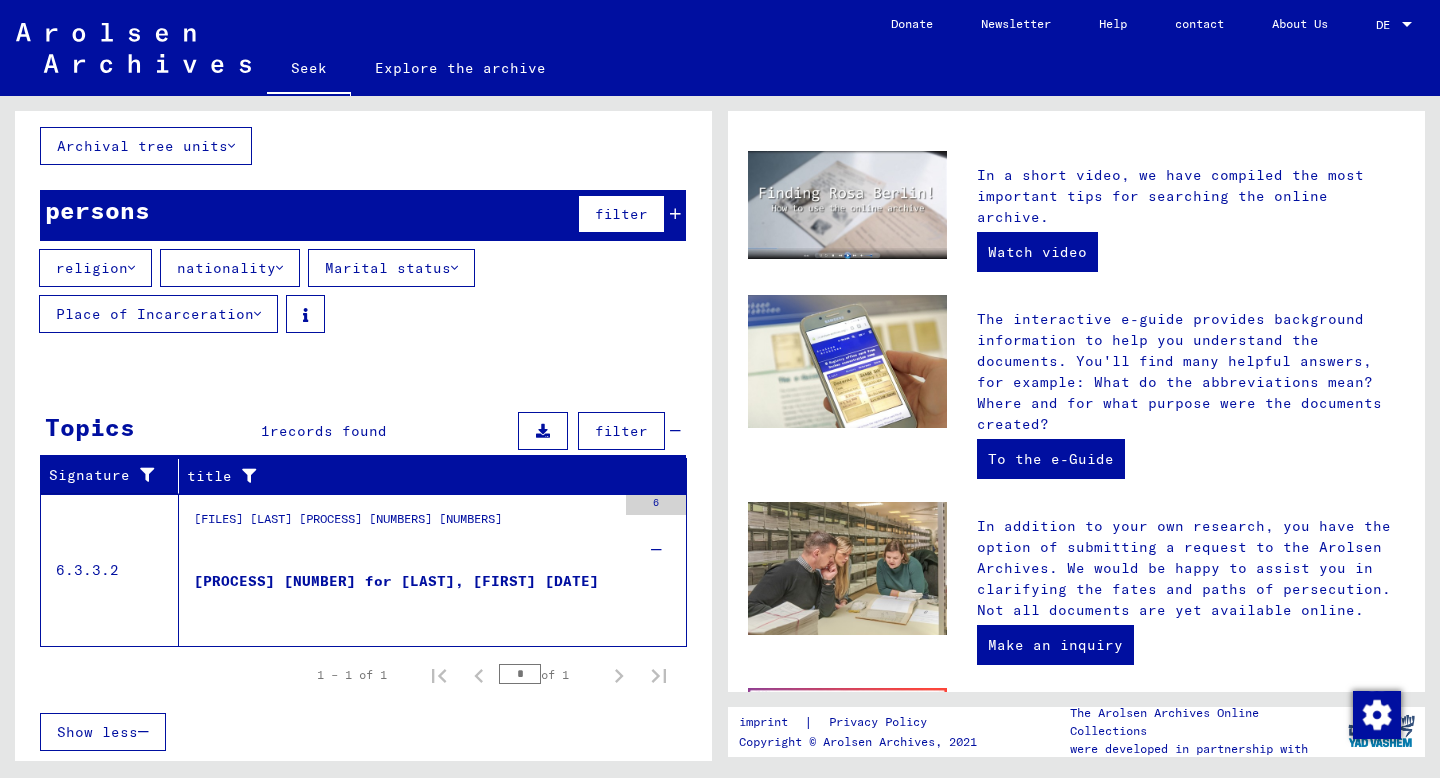 click at bounding box center (656, 550) 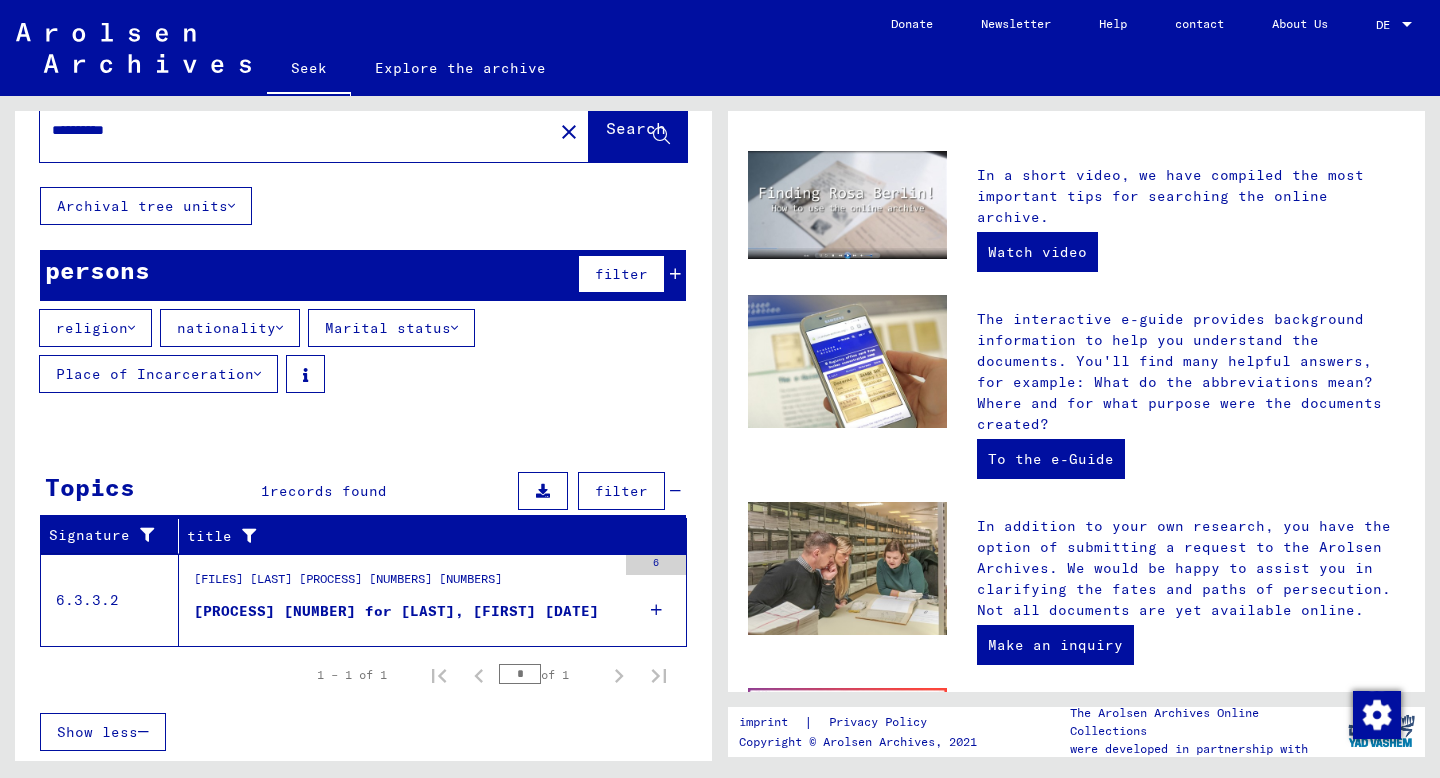 click on "6" at bounding box center [656, 565] 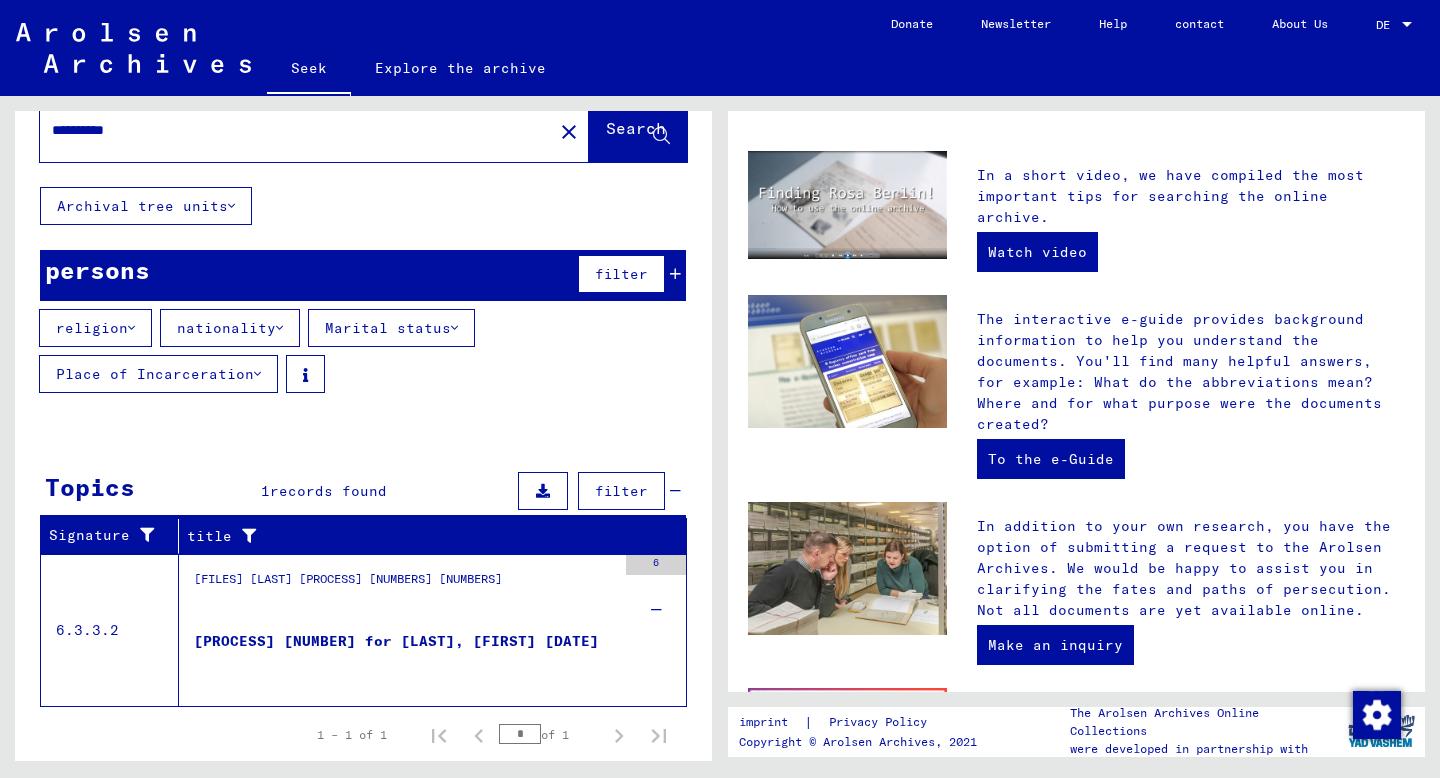 scroll, scrollTop: 107, scrollLeft: 0, axis: vertical 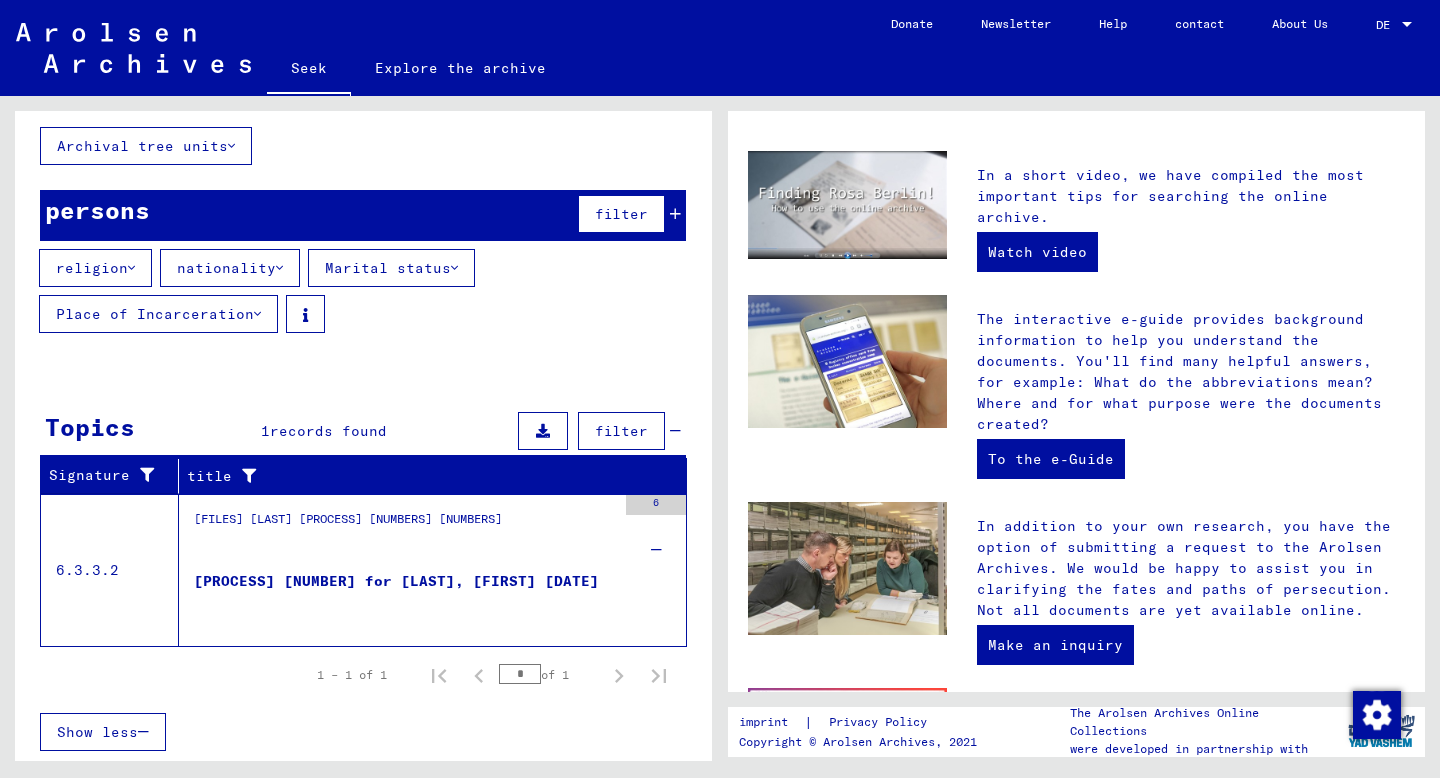 click on "[PROCESS] [NUMBER] for [LAST], [FIRST] [DATE]" at bounding box center [396, 581] 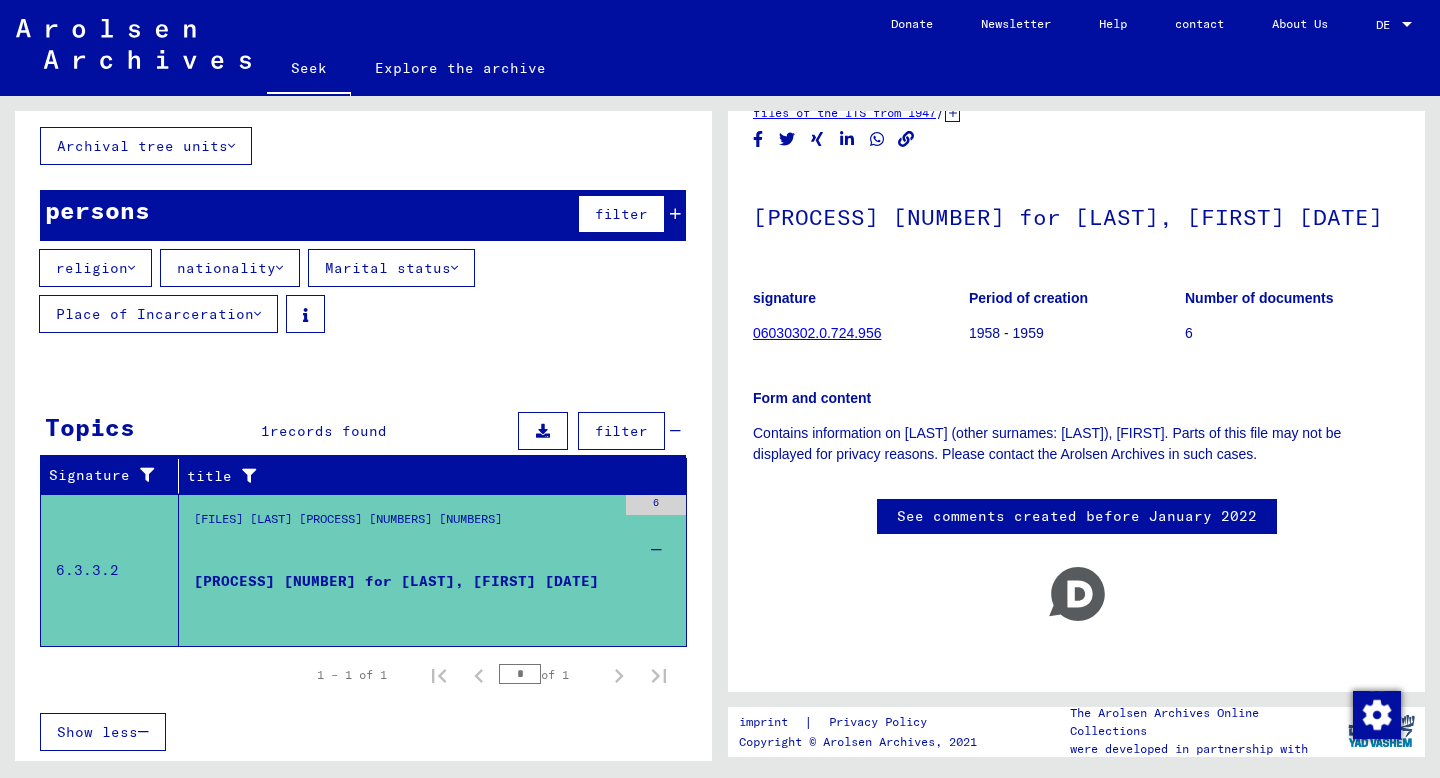 scroll, scrollTop: 107, scrollLeft: 0, axis: vertical 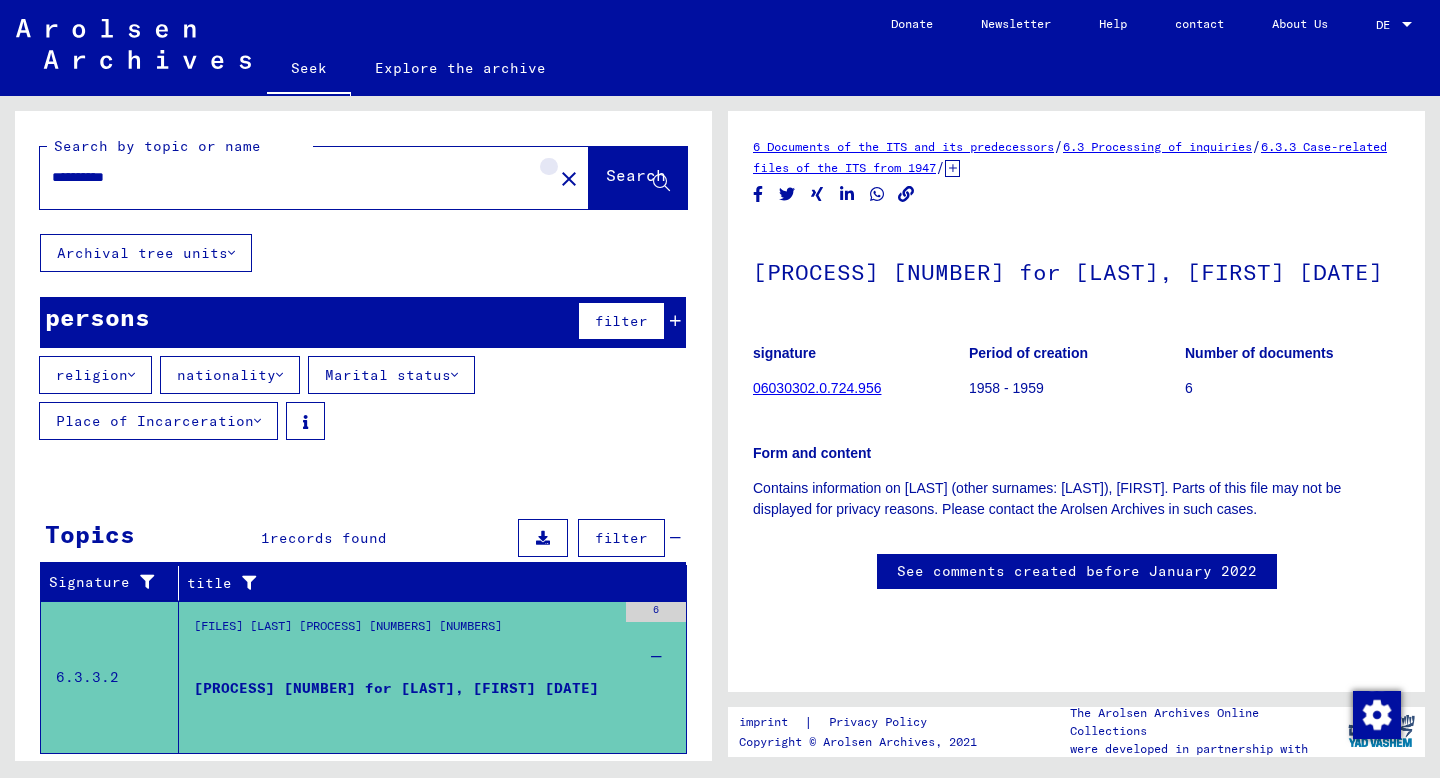 click on "close" 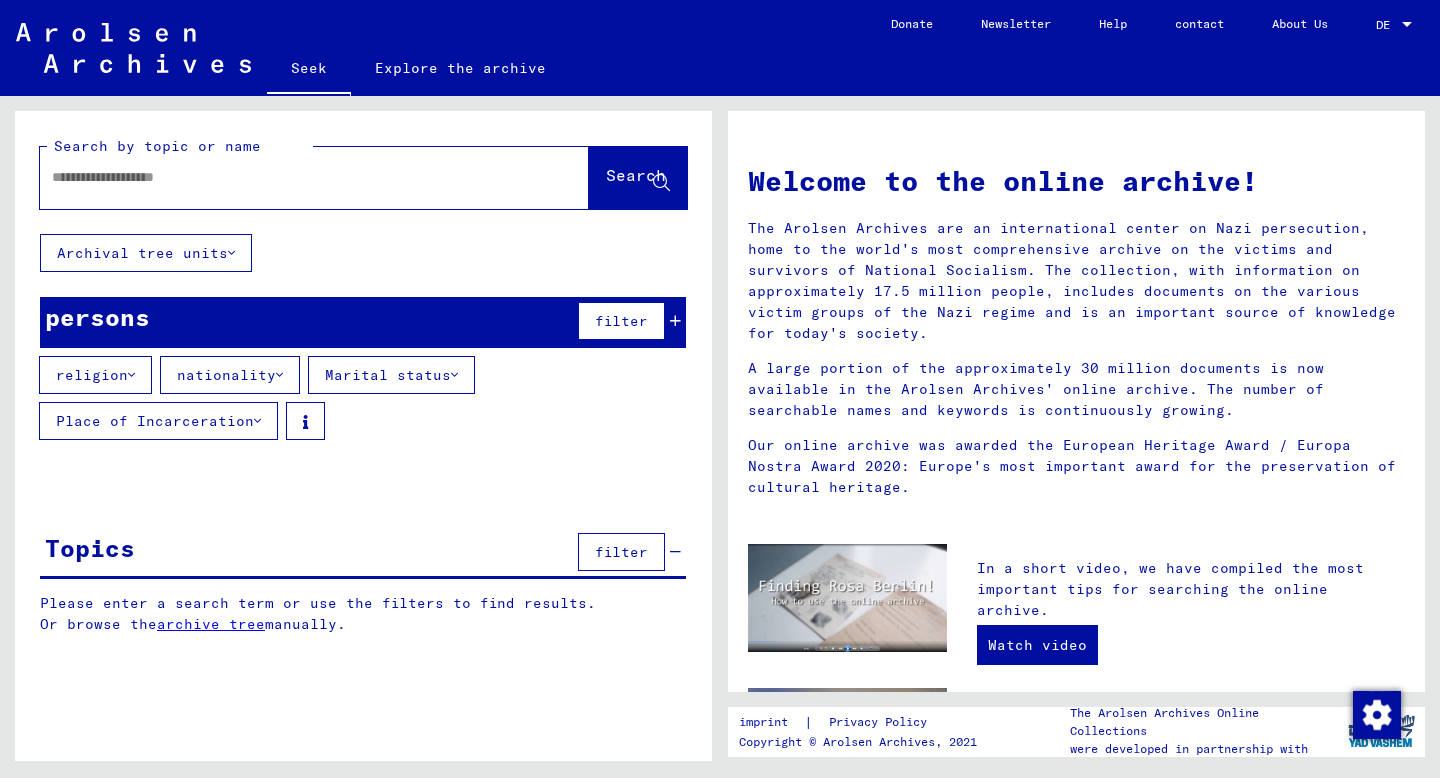 click 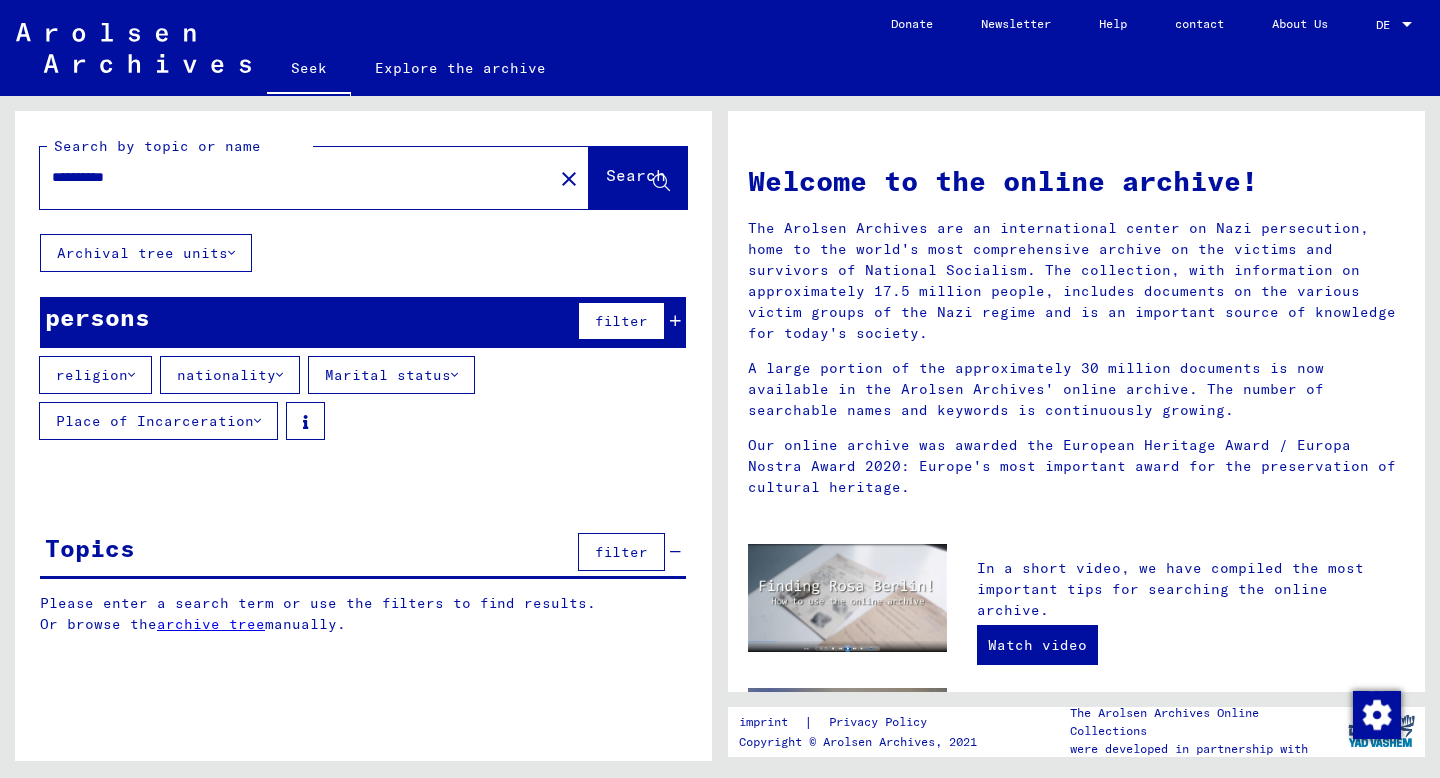 type on "**********" 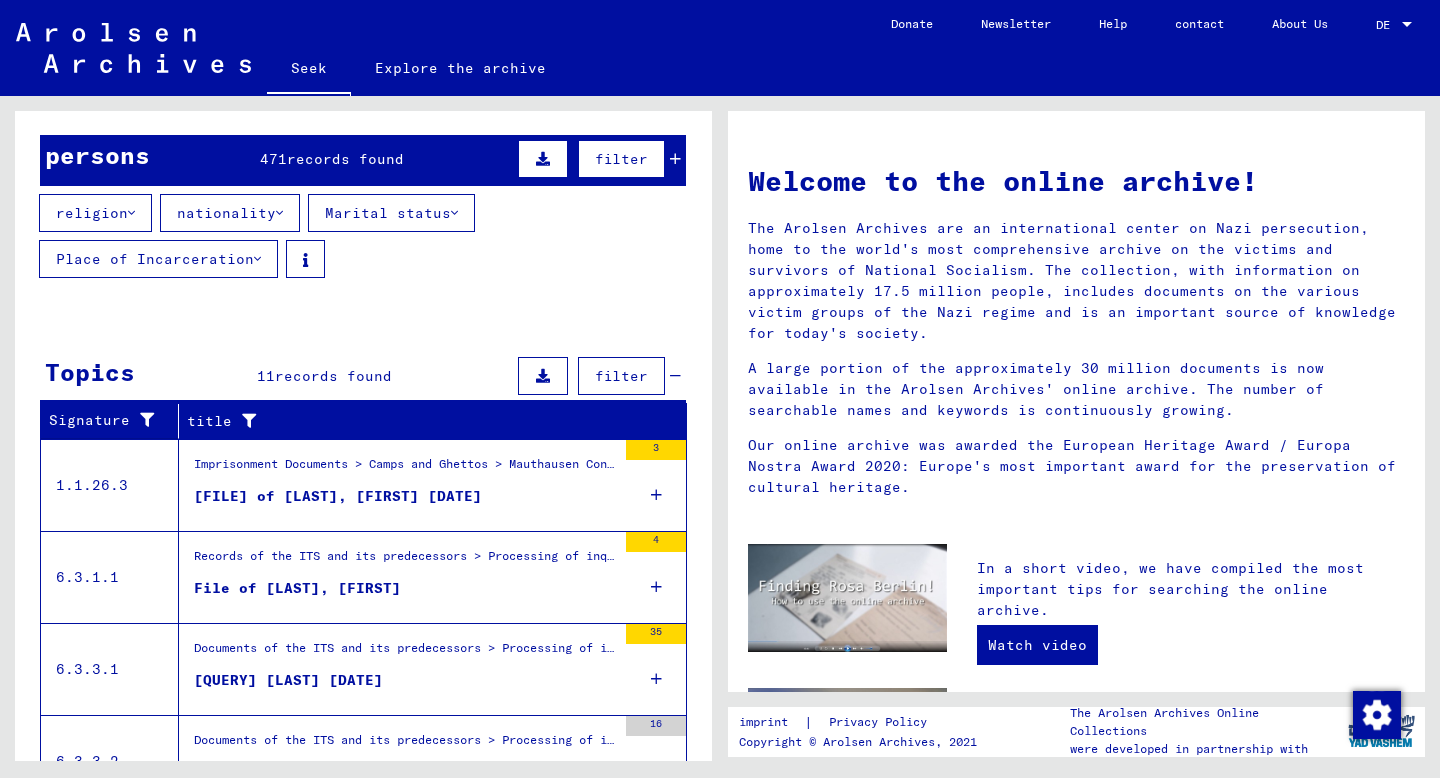 scroll, scrollTop: 173, scrollLeft: 0, axis: vertical 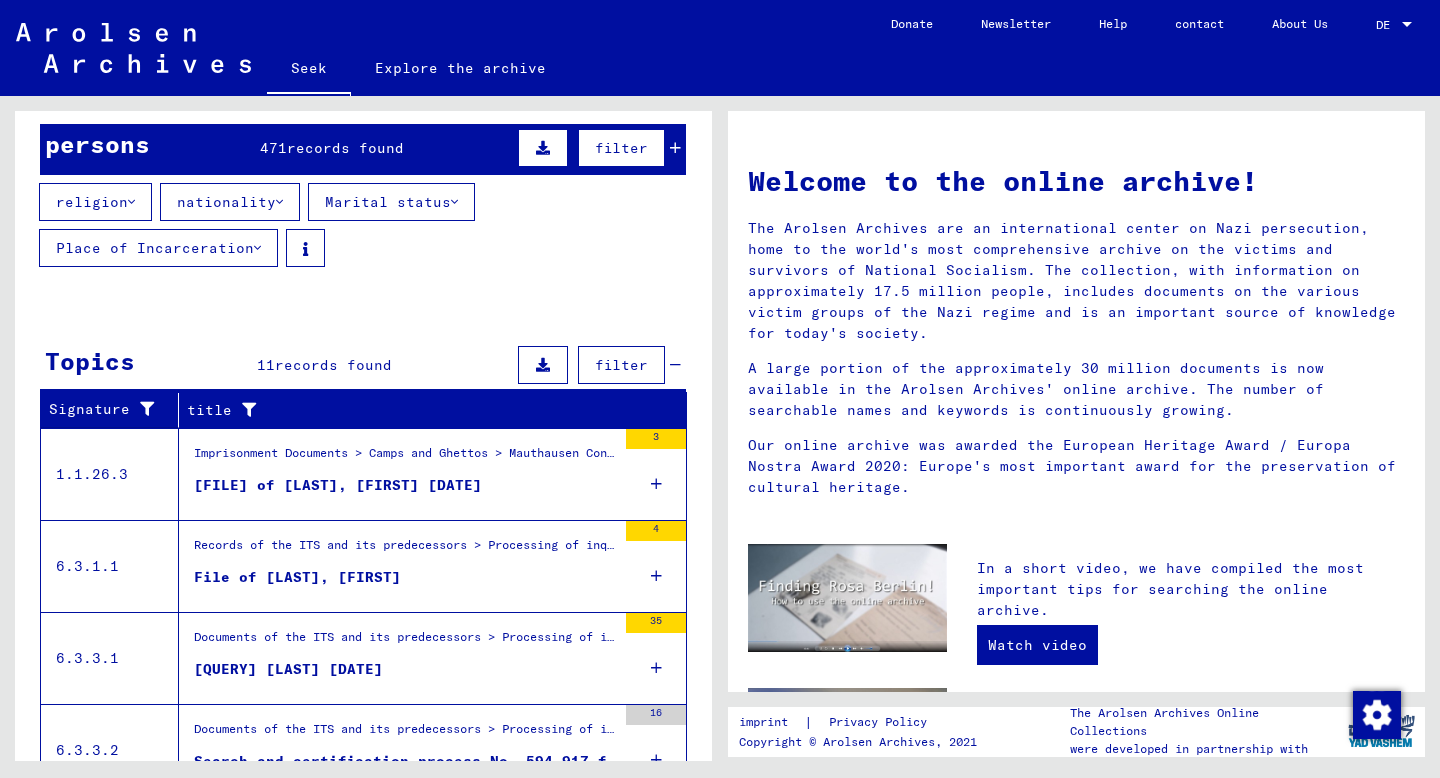 click on "[LAST] [LAST] [LAST] [LAST] [DATE]" 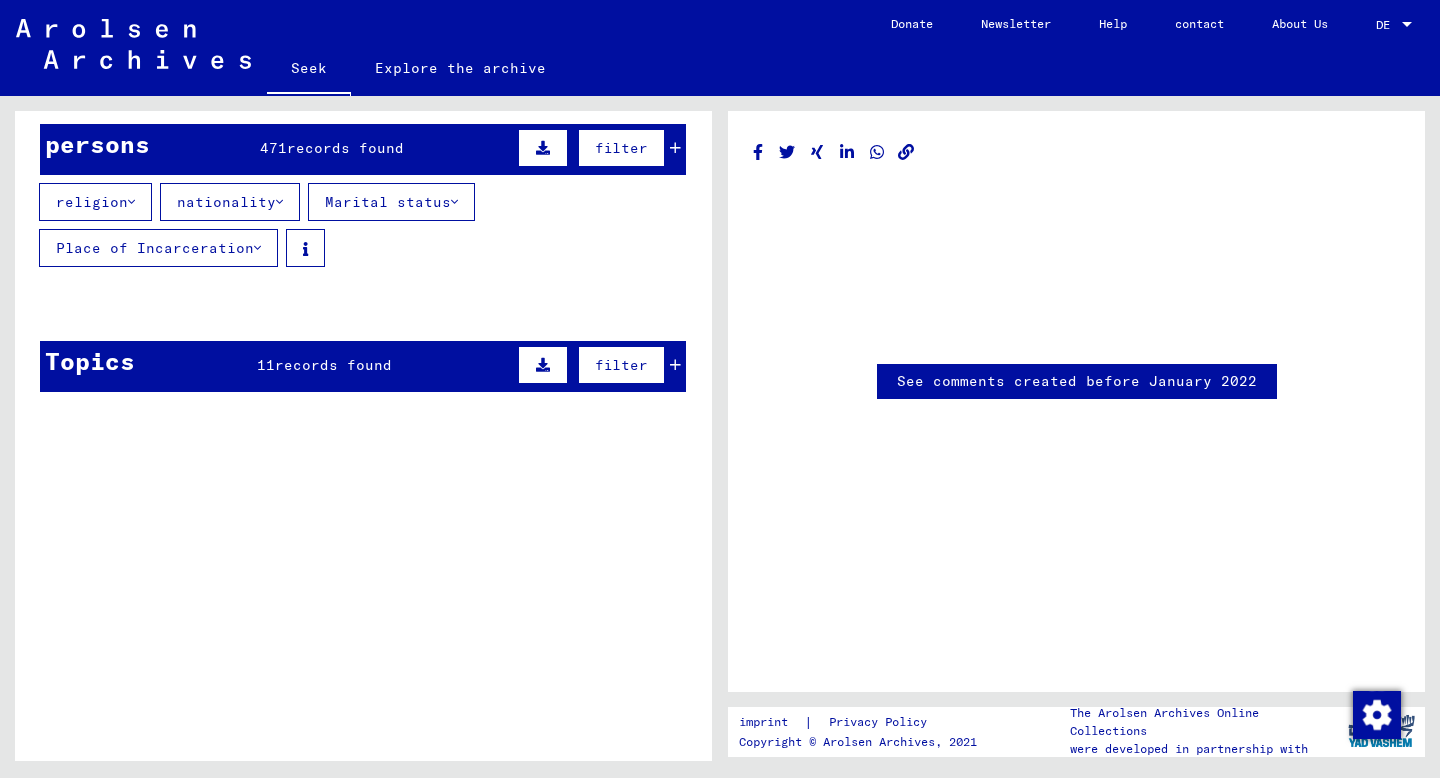 scroll, scrollTop: 0, scrollLeft: 0, axis: both 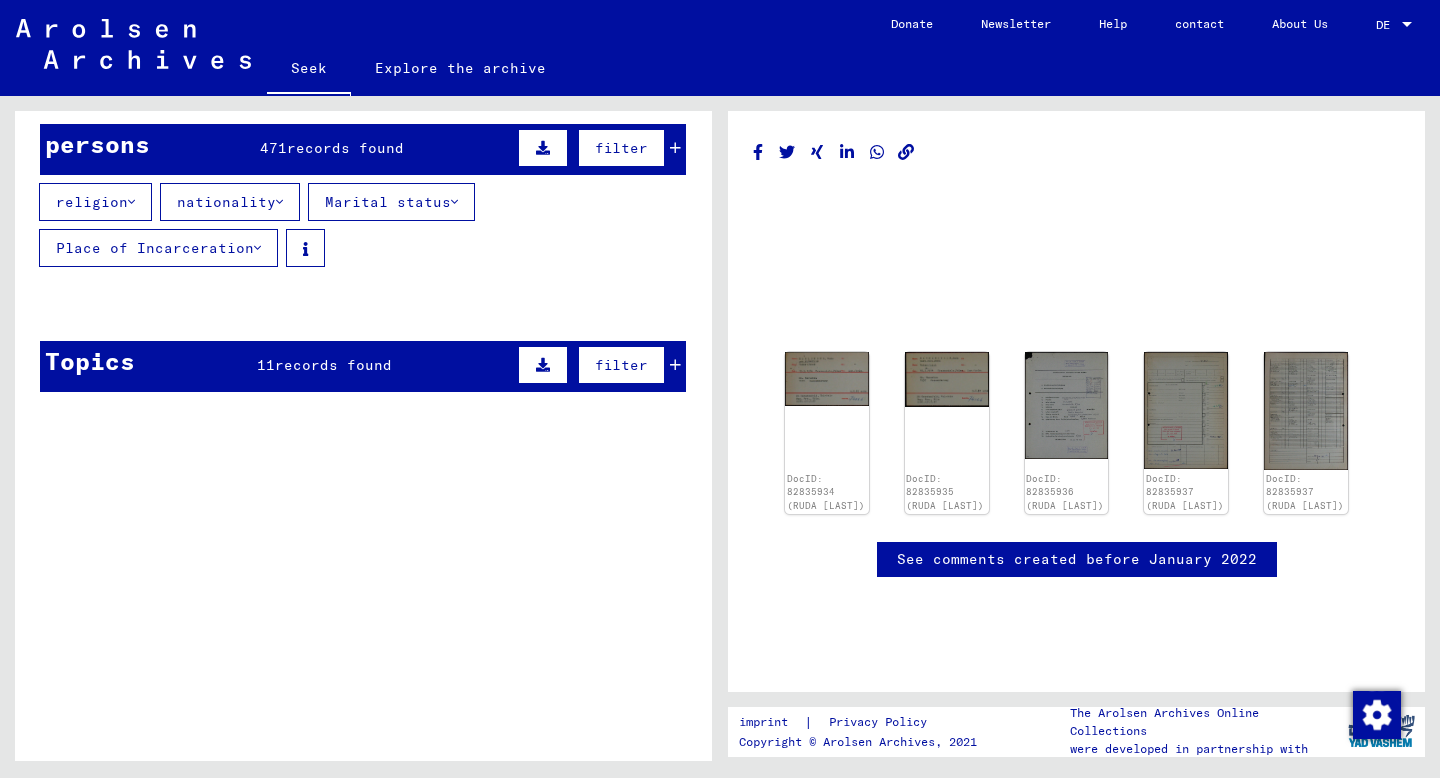 click at bounding box center (622, 406) 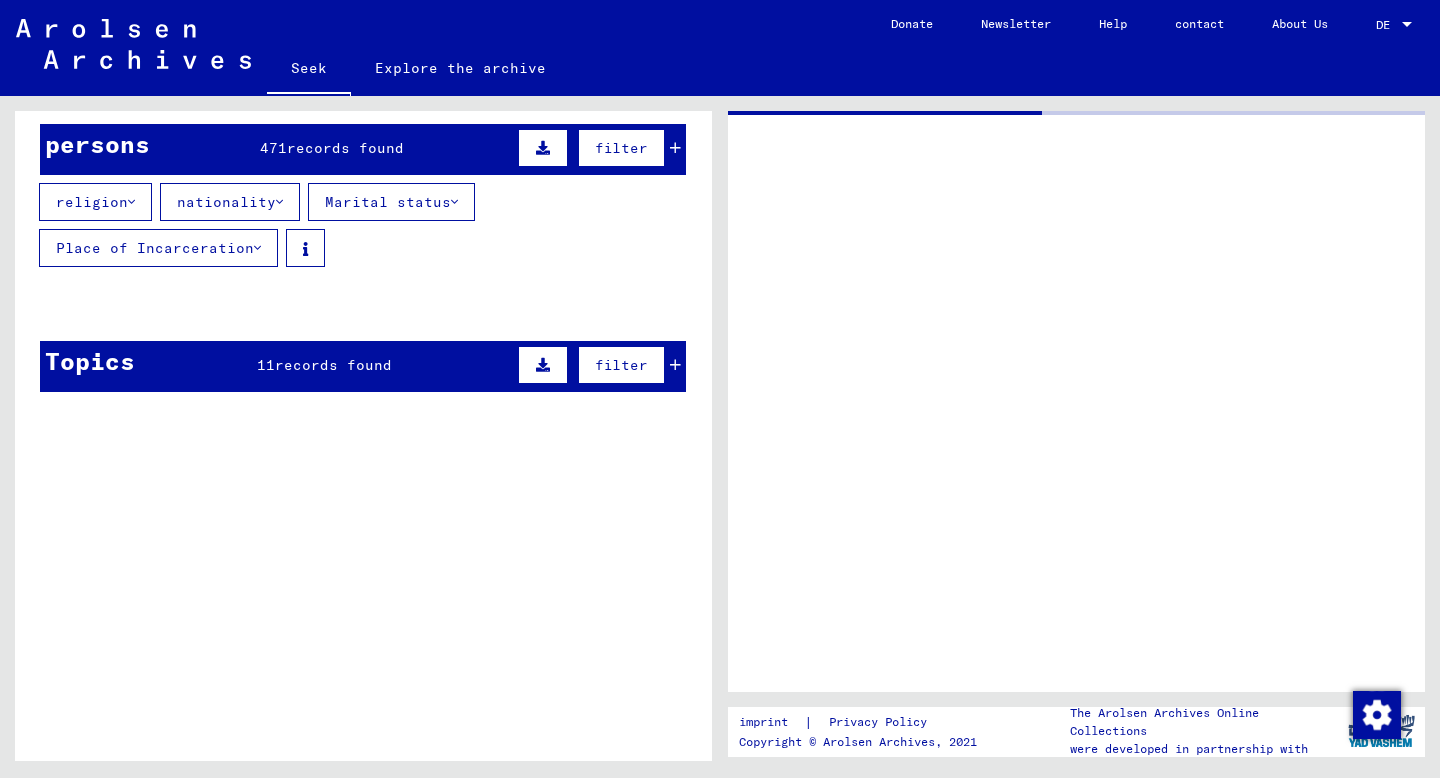 click 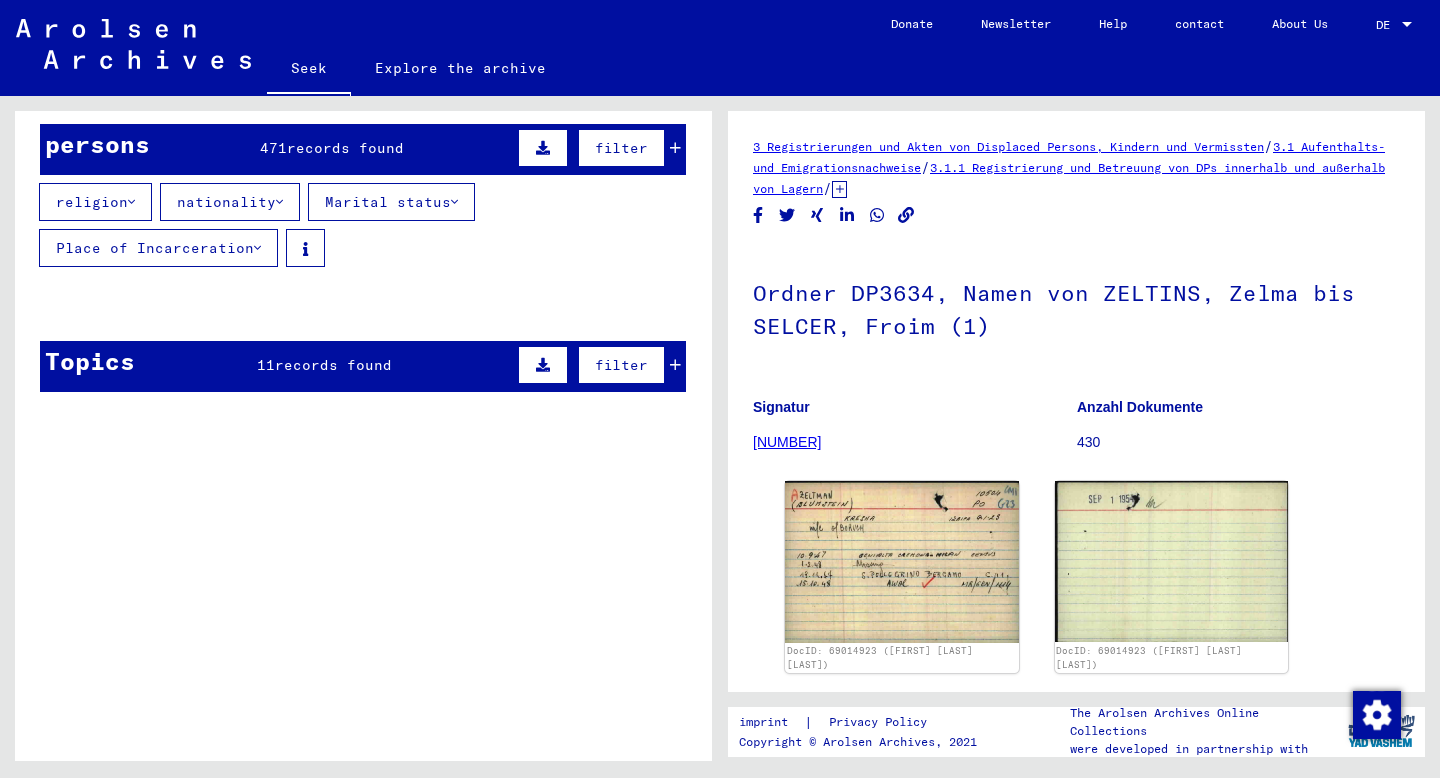 scroll, scrollTop: 0, scrollLeft: 0, axis: both 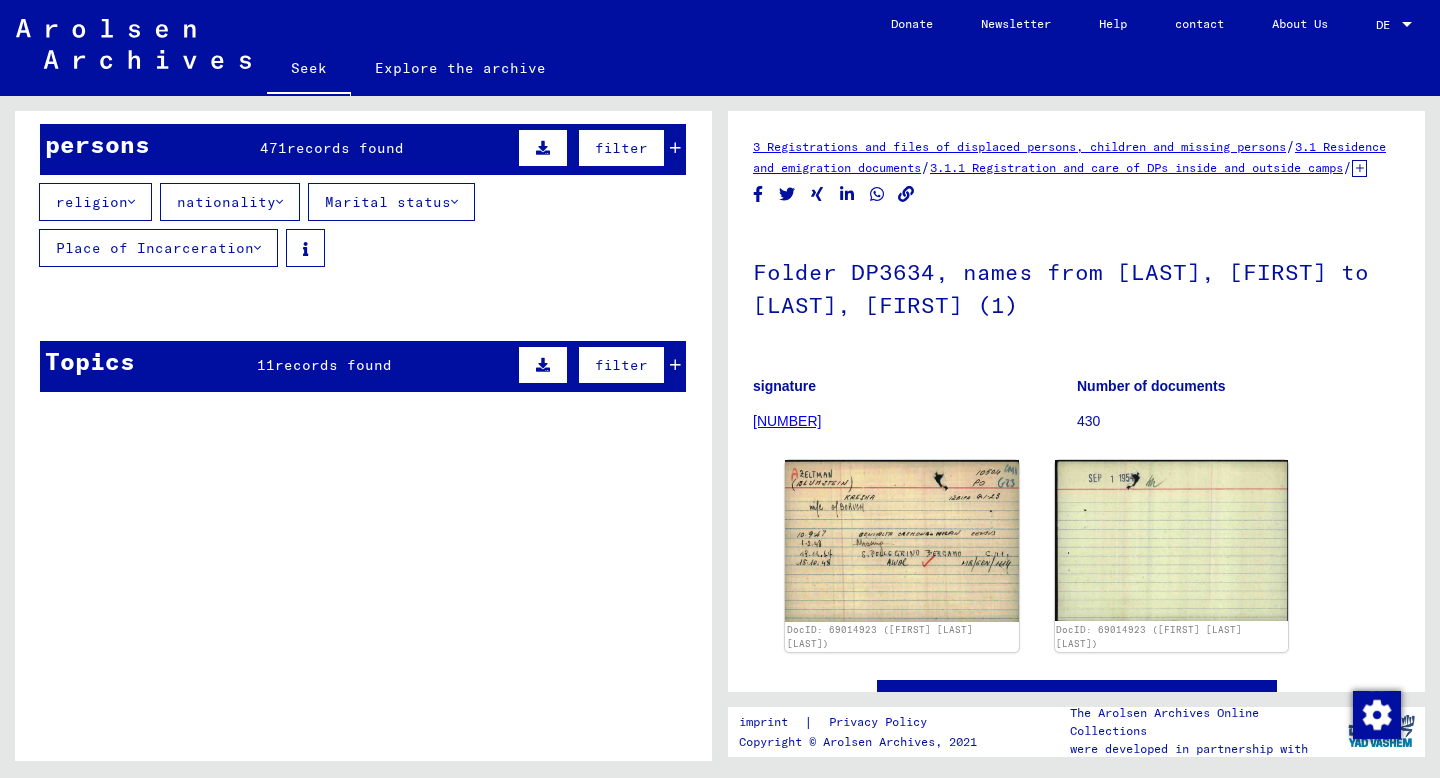 click 